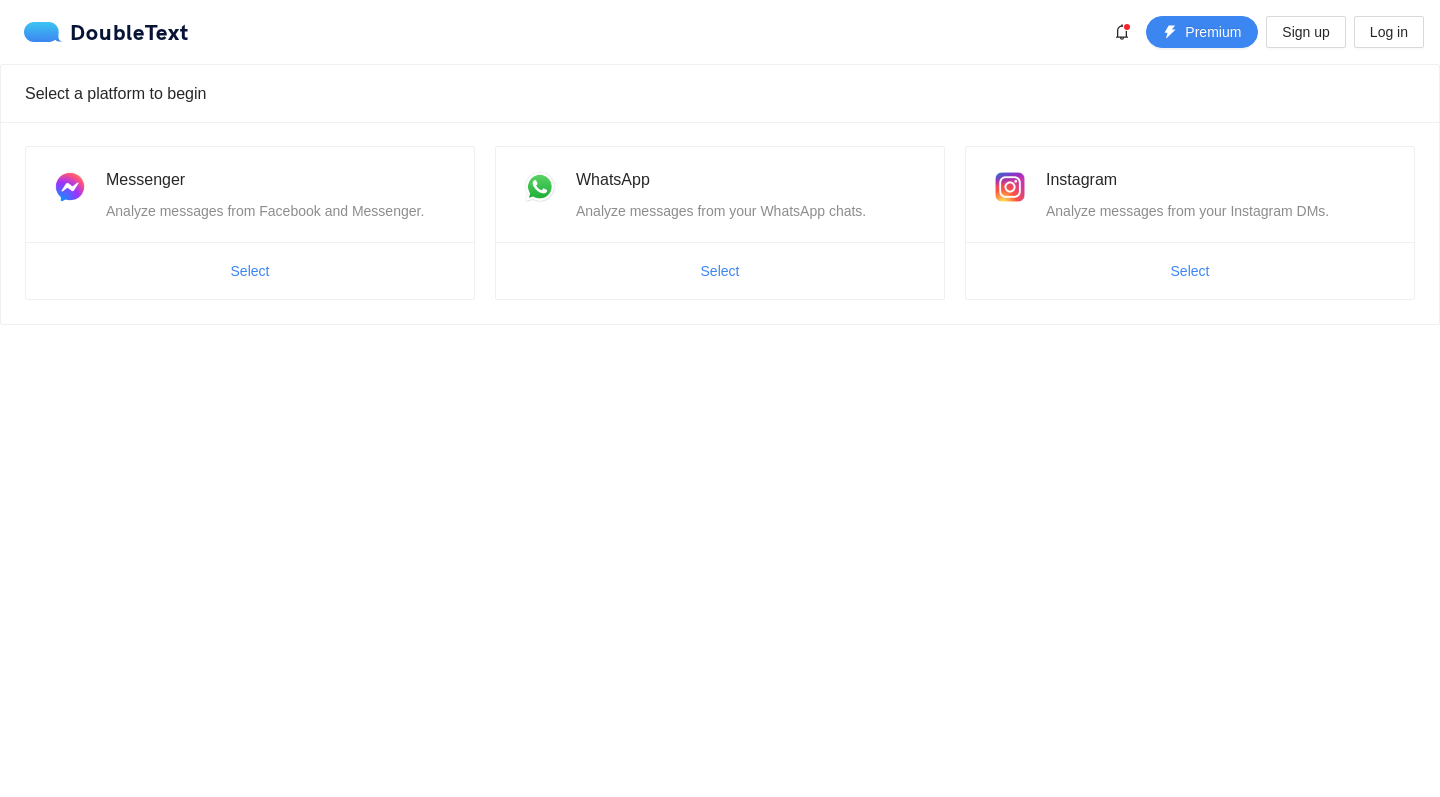 scroll, scrollTop: 0, scrollLeft: 0, axis: both 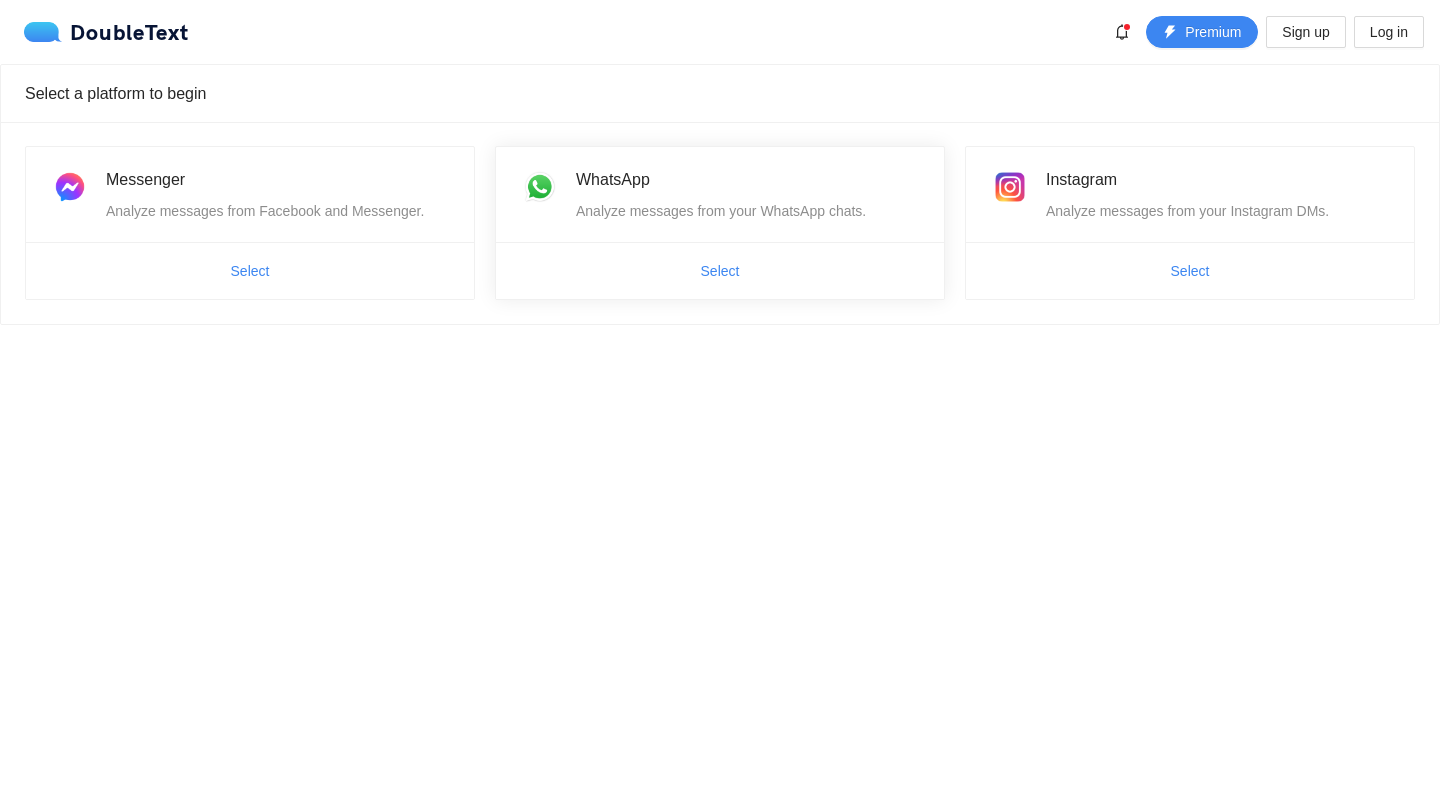 click on "Select" at bounding box center (720, 271) 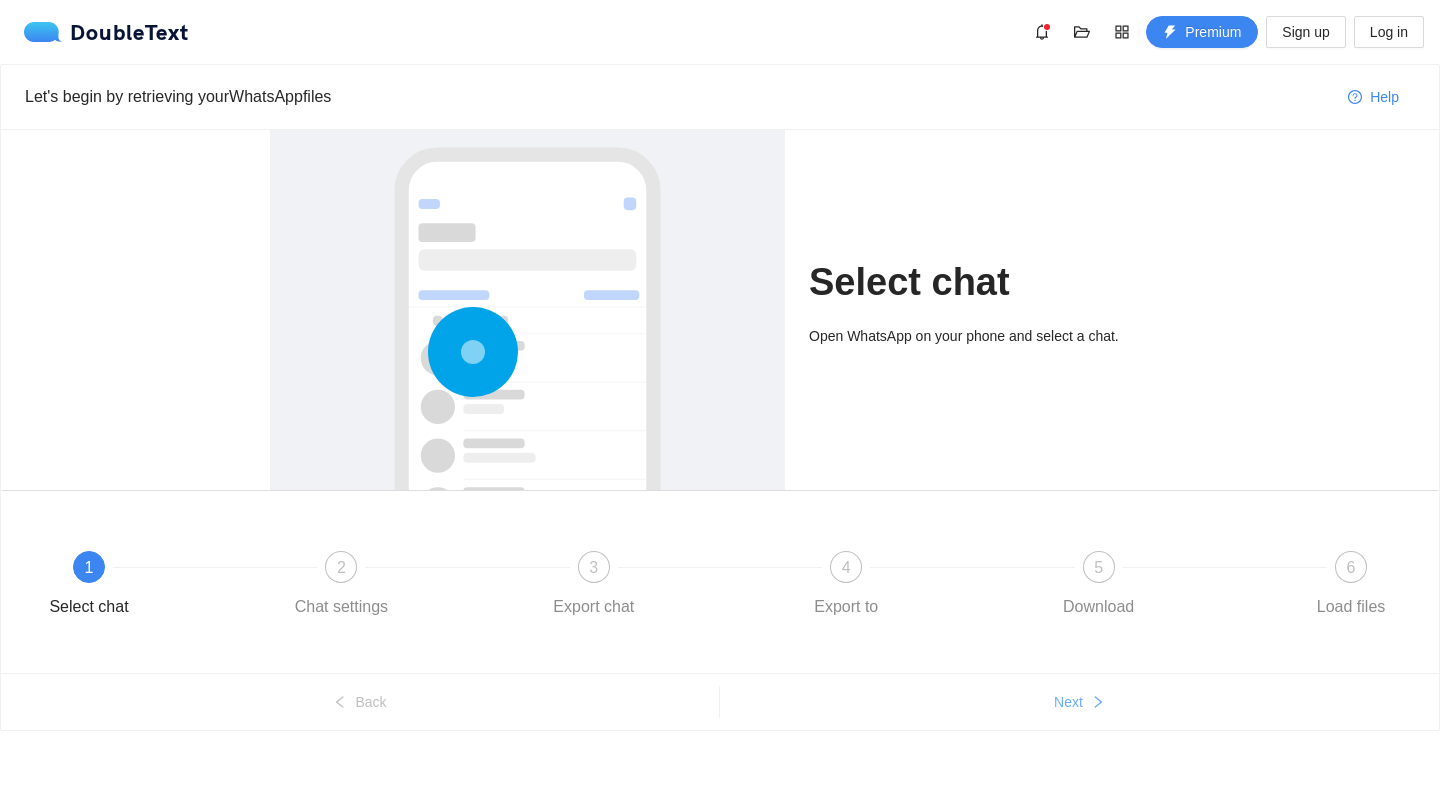click on "Next" at bounding box center [1068, 702] 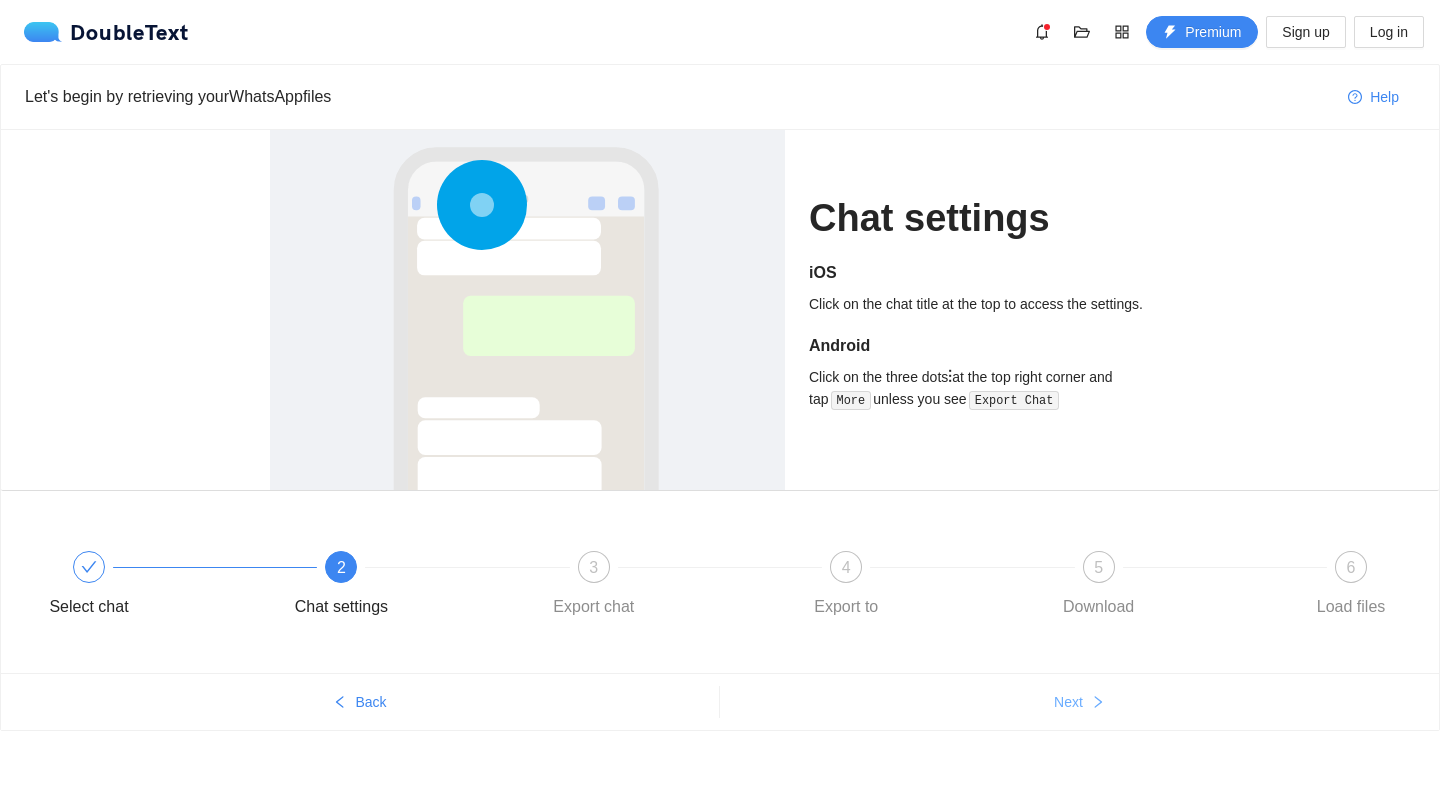 click on "Next" at bounding box center (1079, 702) 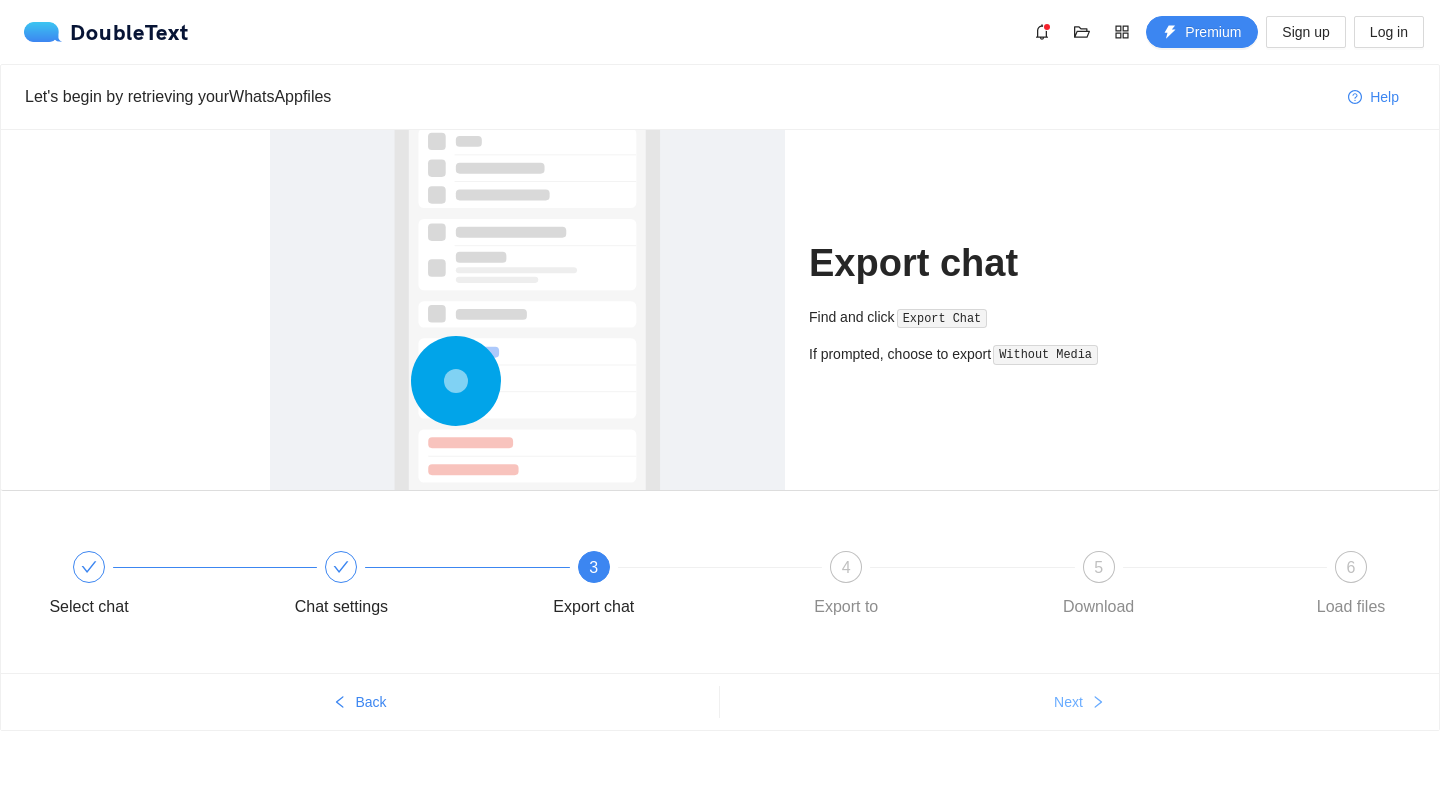 click on "Next" at bounding box center [1079, 702] 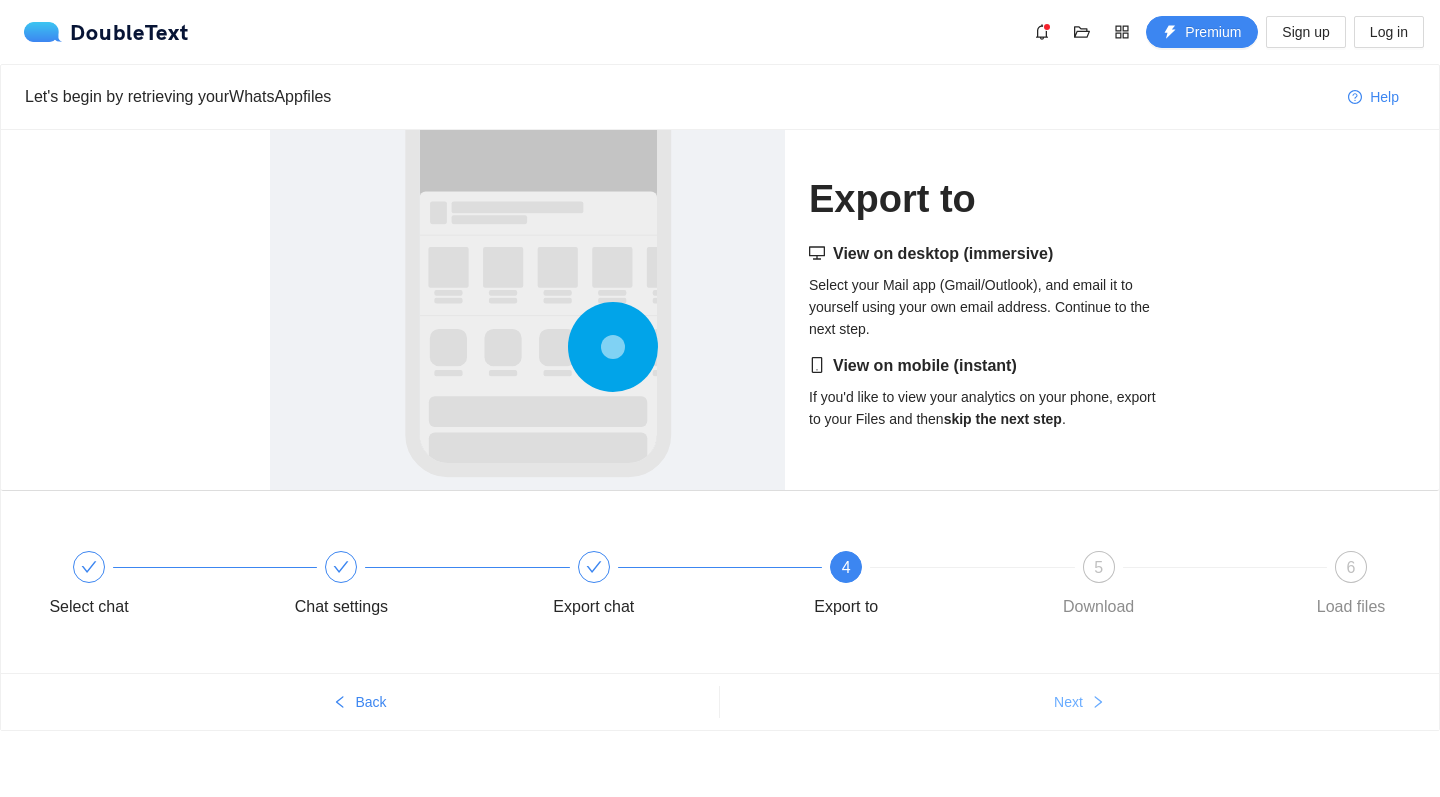 click on "Next" at bounding box center (1068, 702) 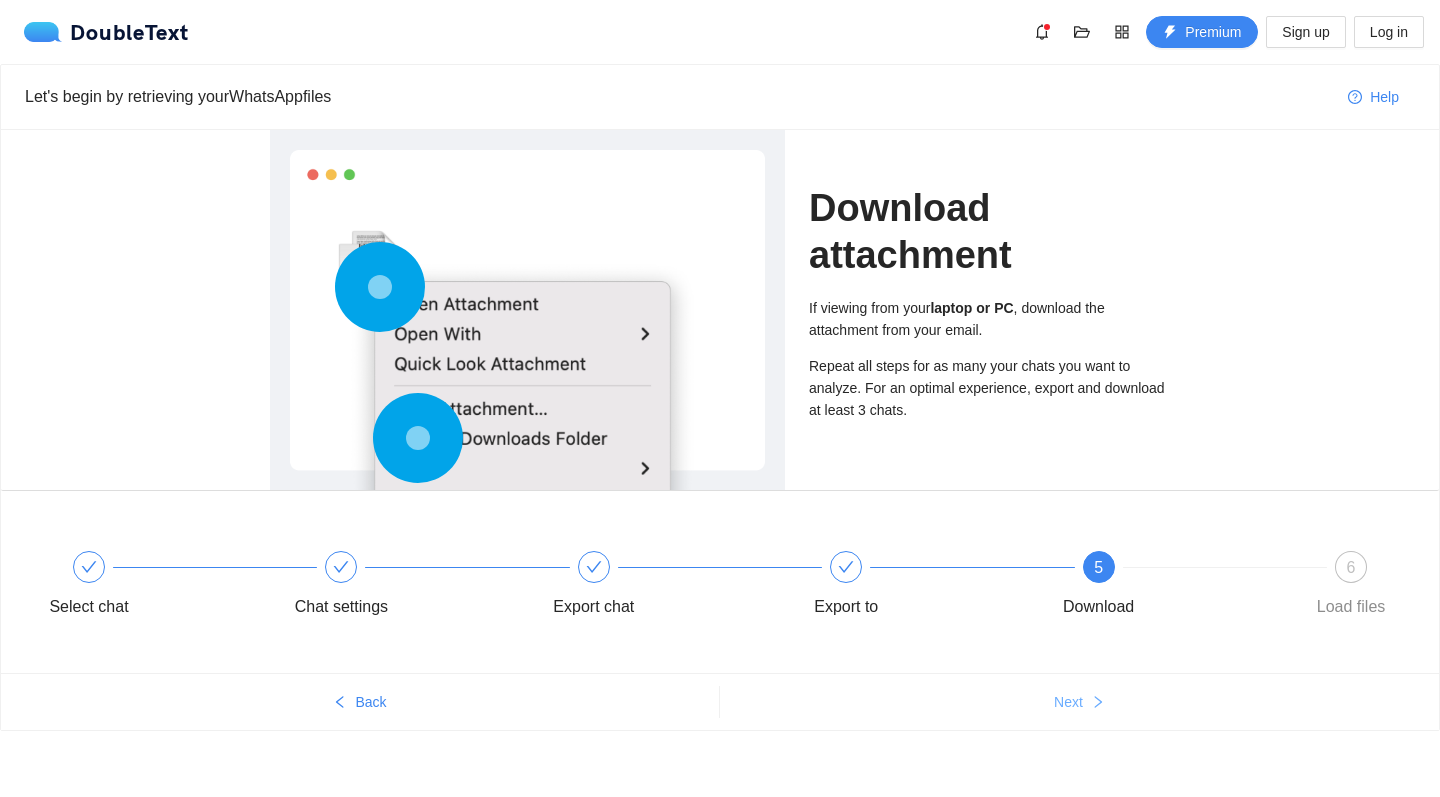 click on "Next" at bounding box center (1068, 702) 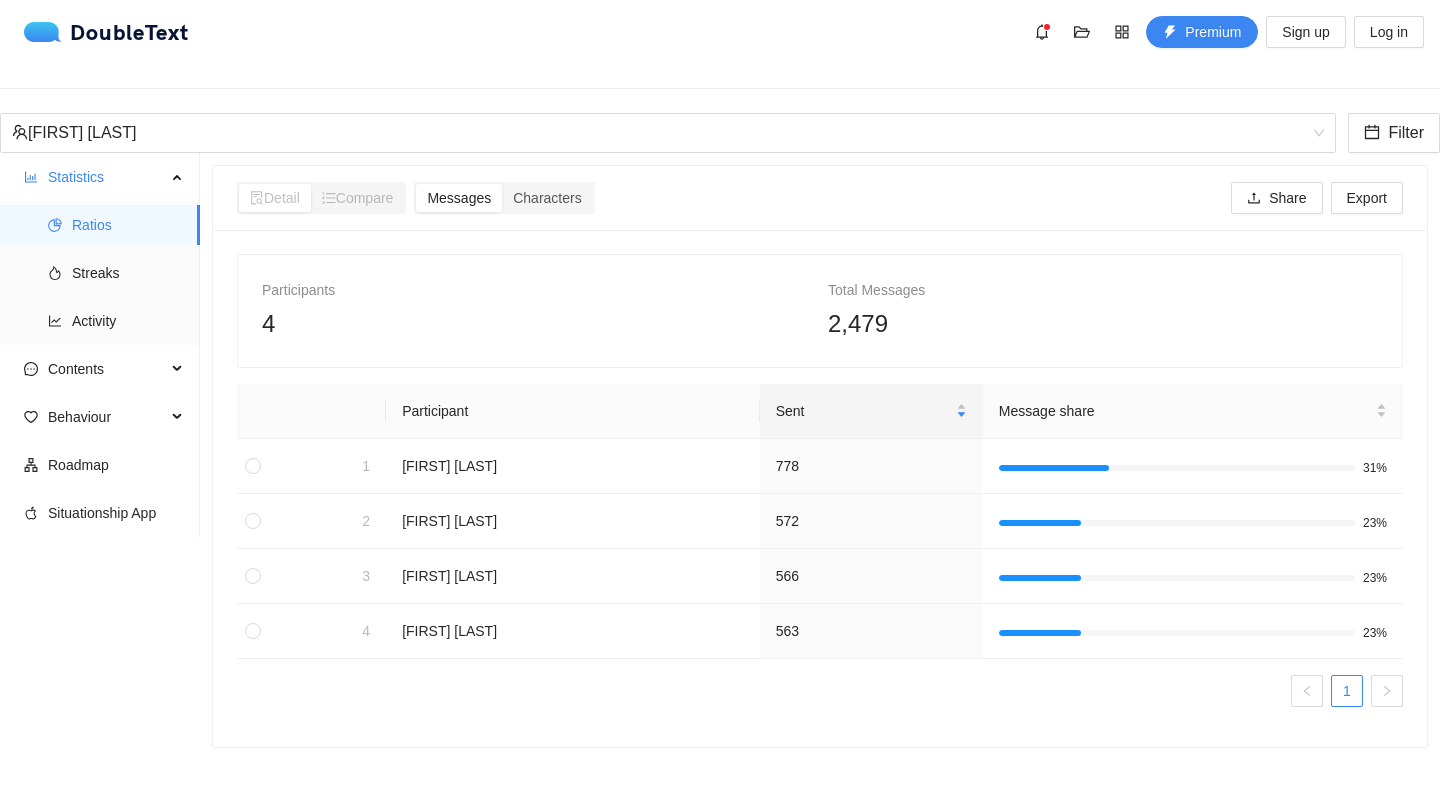 click on "Participants 4 Total Messages 2,479 Participant Sent Message share 1 Thieme Stap 778 31% 2 Martijn 572 23% 3 [FIRST] [LAST] 566 23% 4 [FIRST] [LAST] 563 23% 1" at bounding box center (820, 488) 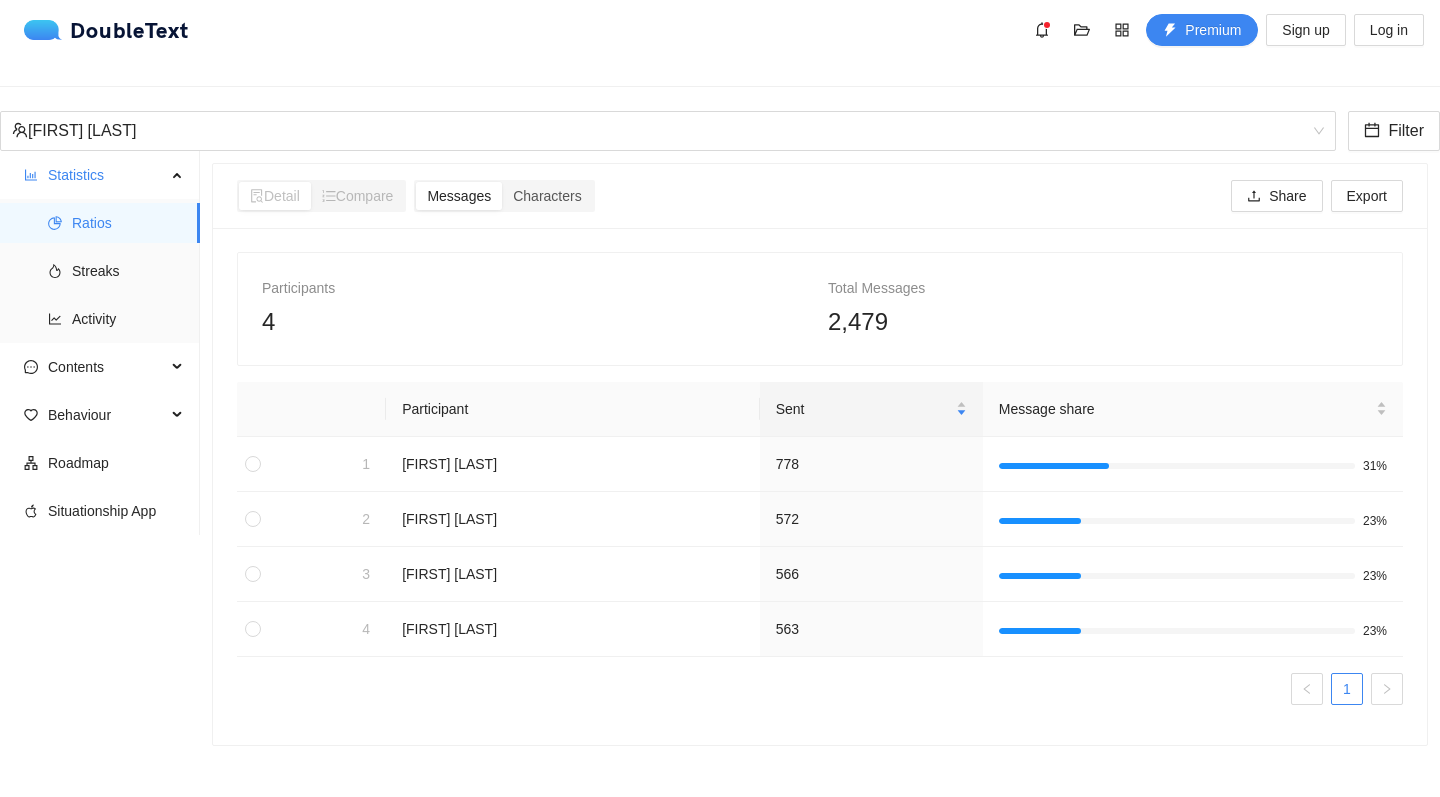 scroll, scrollTop: 0, scrollLeft: 0, axis: both 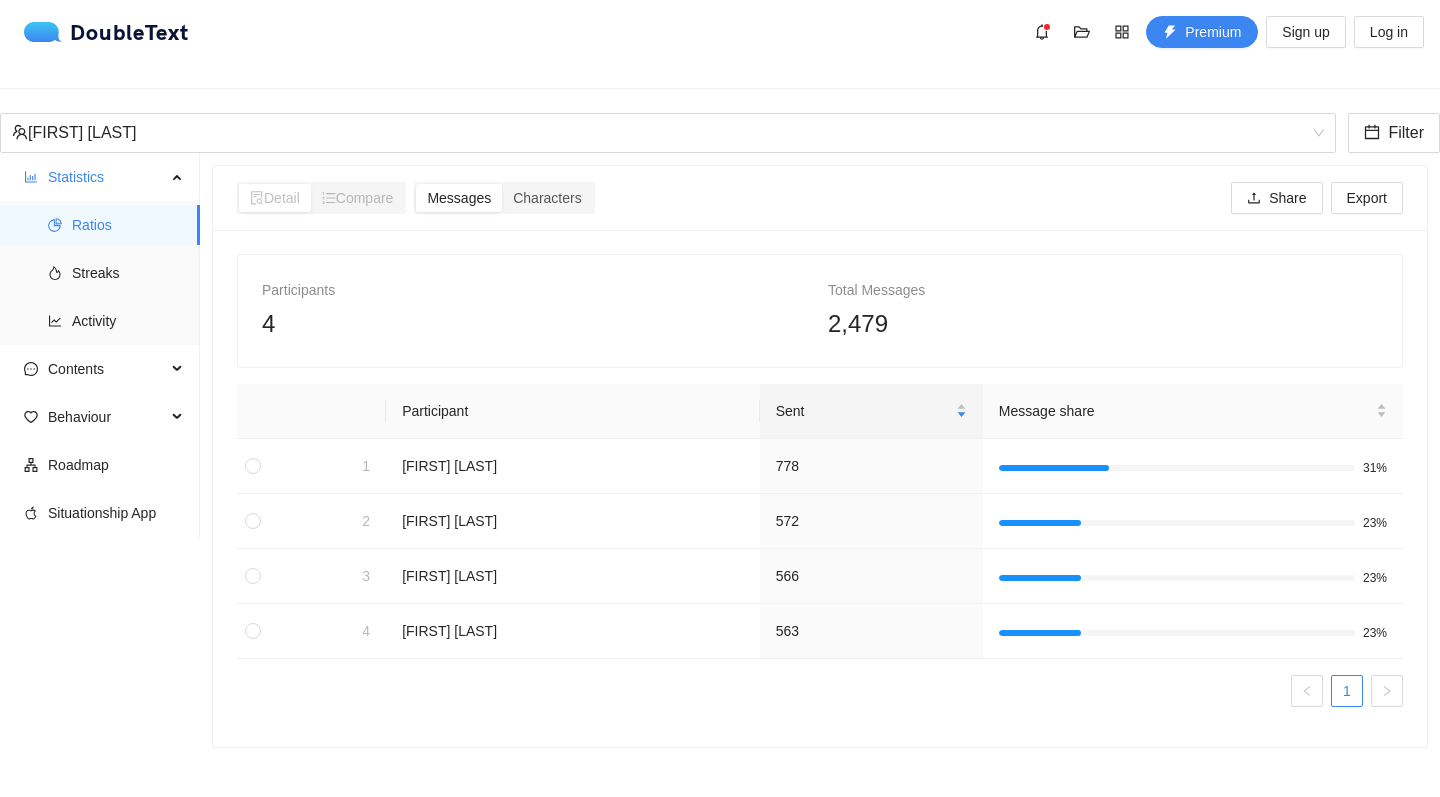 click on "Compare" at bounding box center [358, 198] 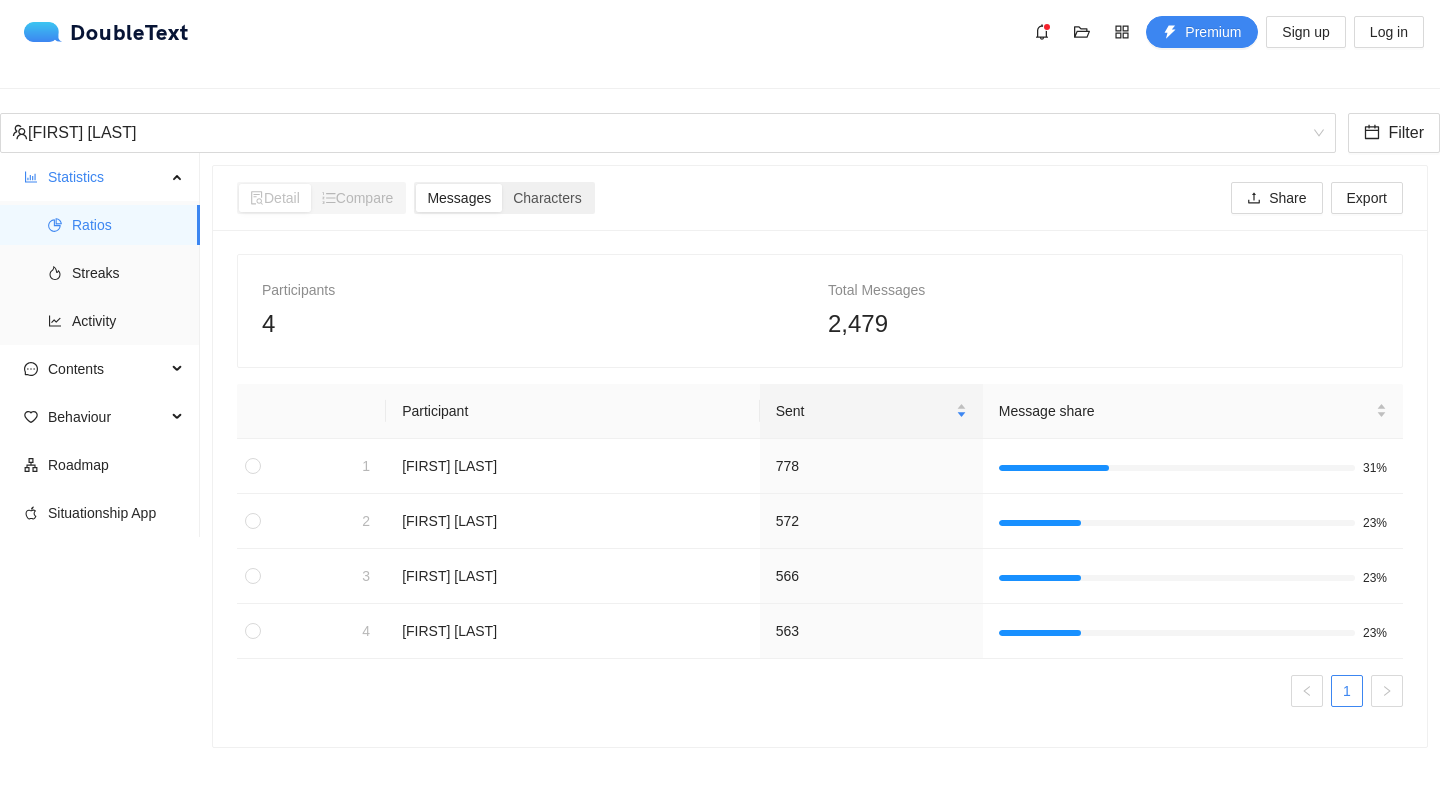click on "Messages" at bounding box center [459, 198] 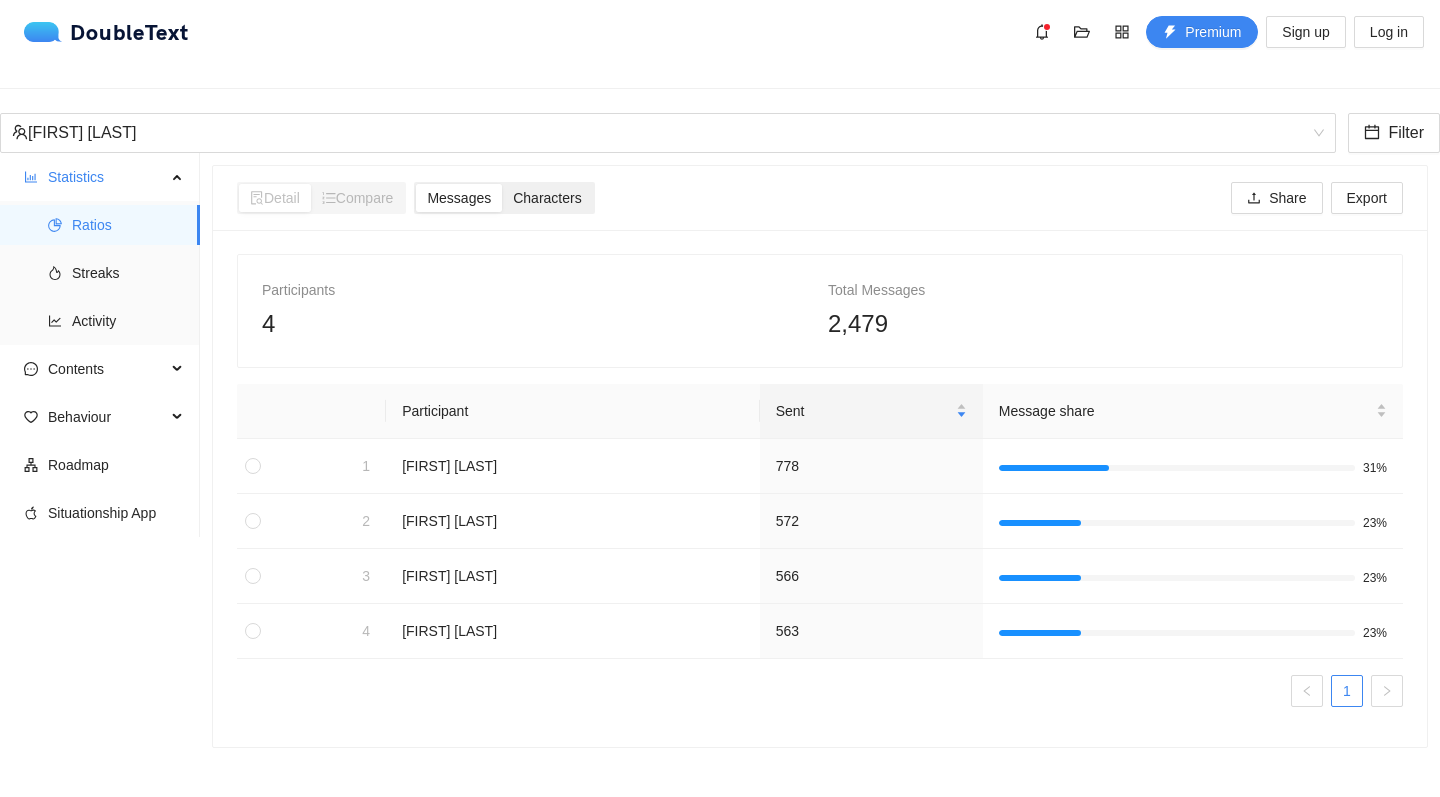 click on "Characters" at bounding box center (547, 198) 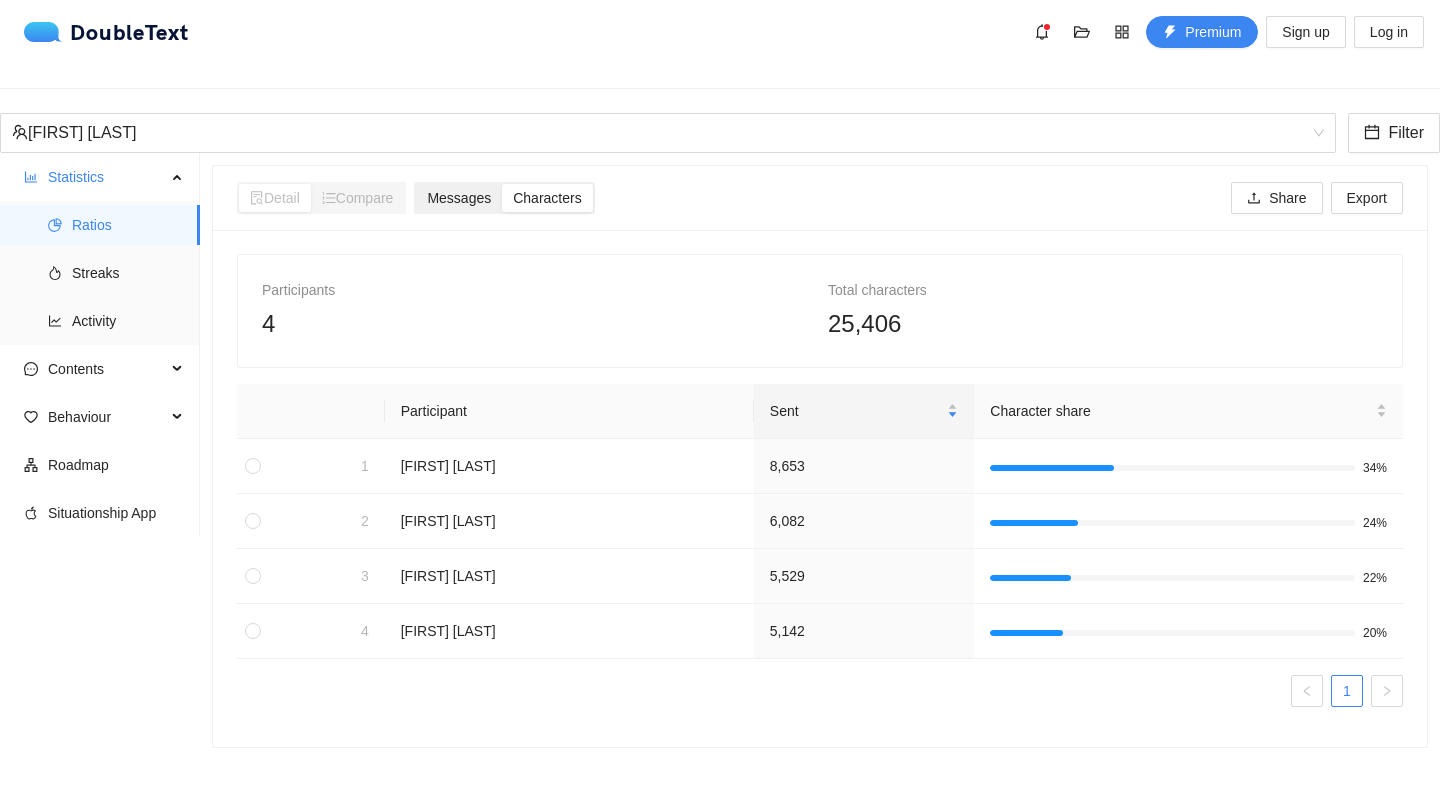 click on "Messages" at bounding box center [459, 198] 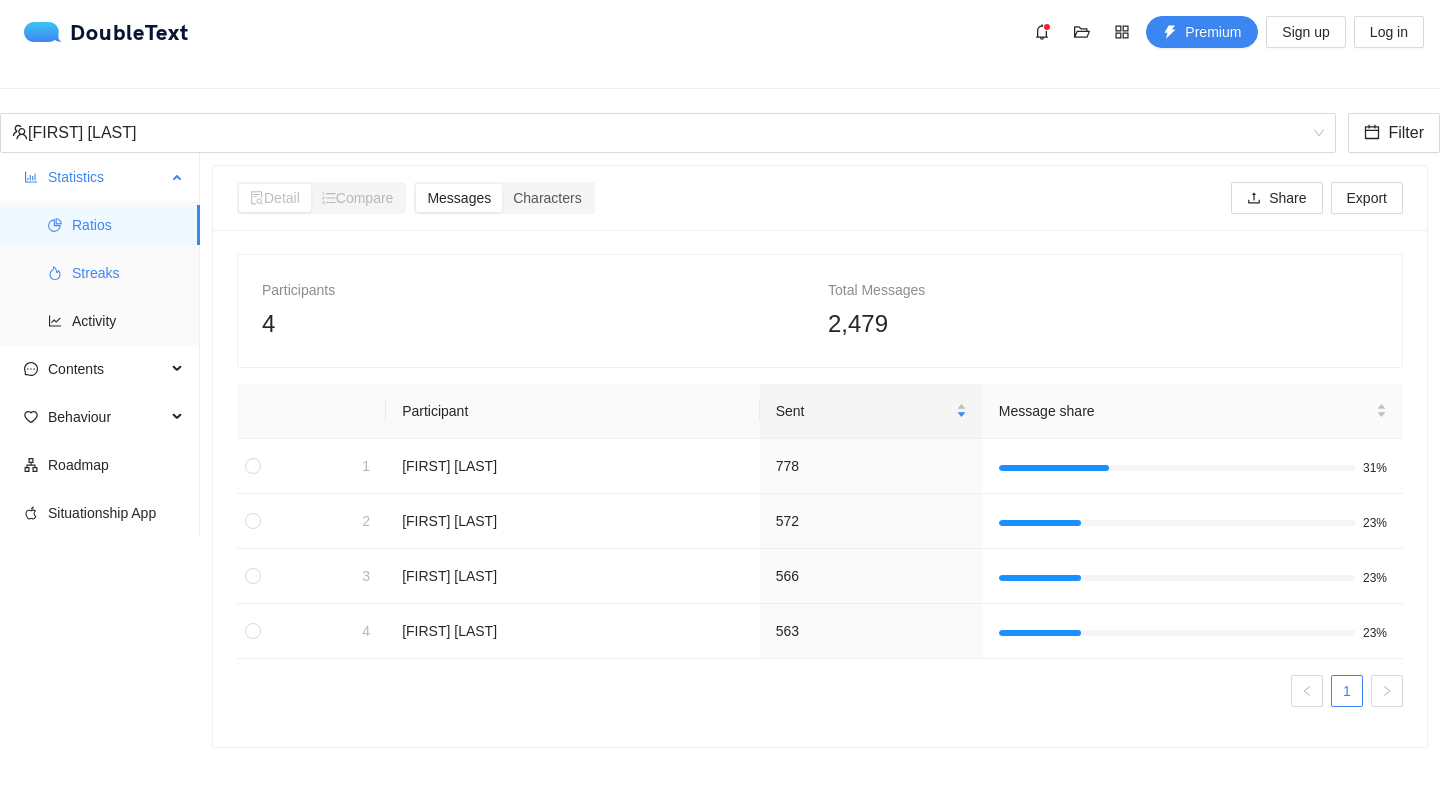 click on "Streaks" at bounding box center [128, 273] 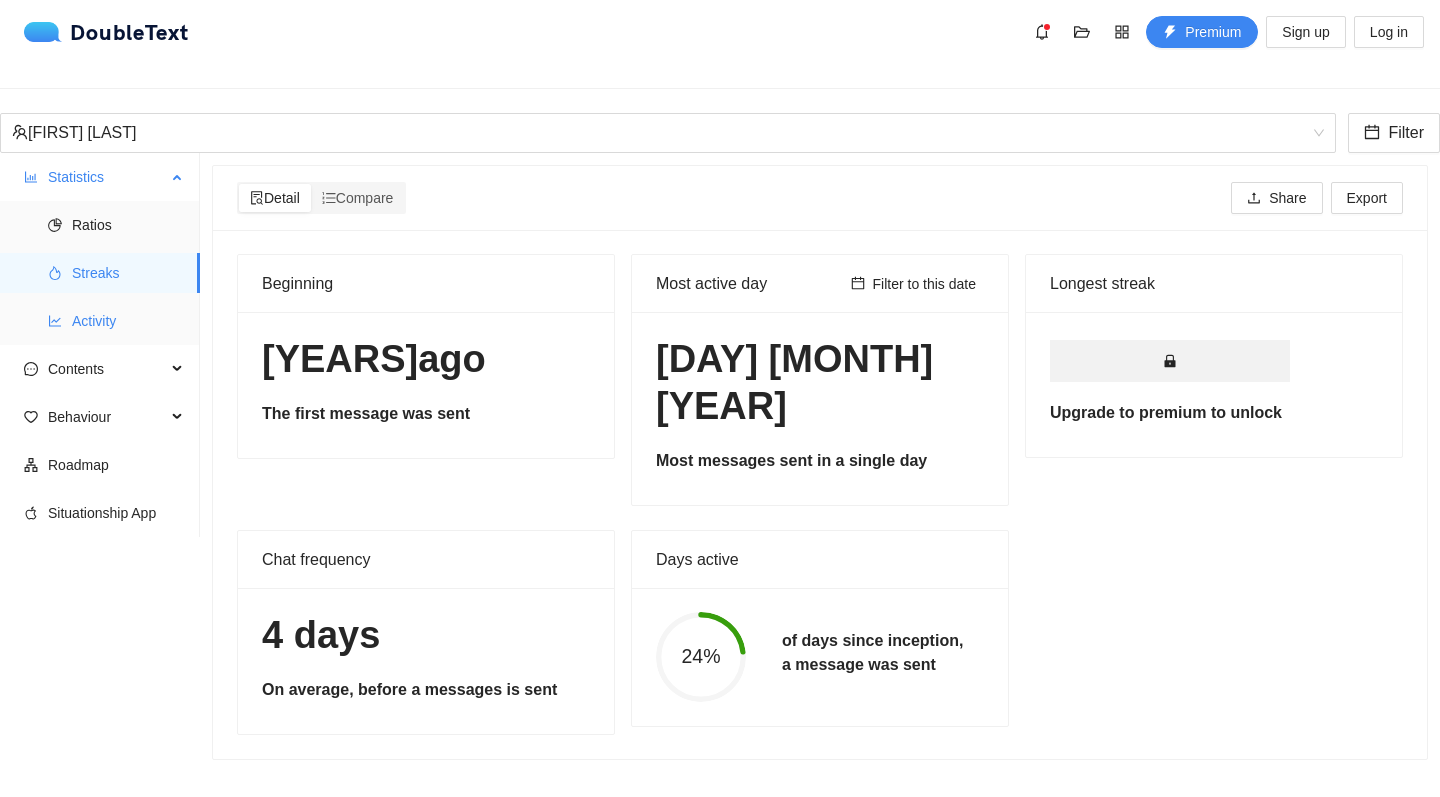 click on "Activity" at bounding box center (128, 321) 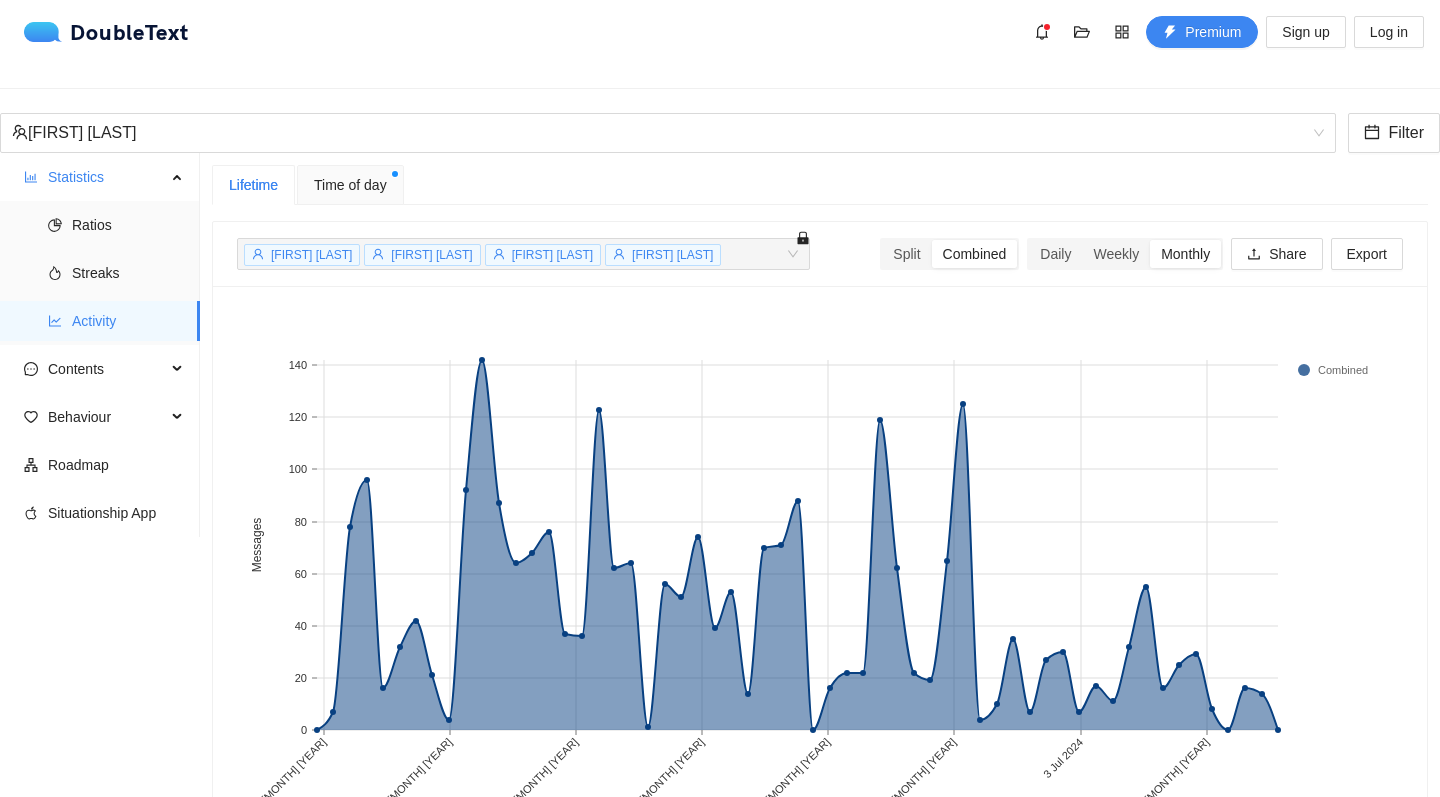 click on "[FIRST] [LAST] Filter" at bounding box center (720, 133) 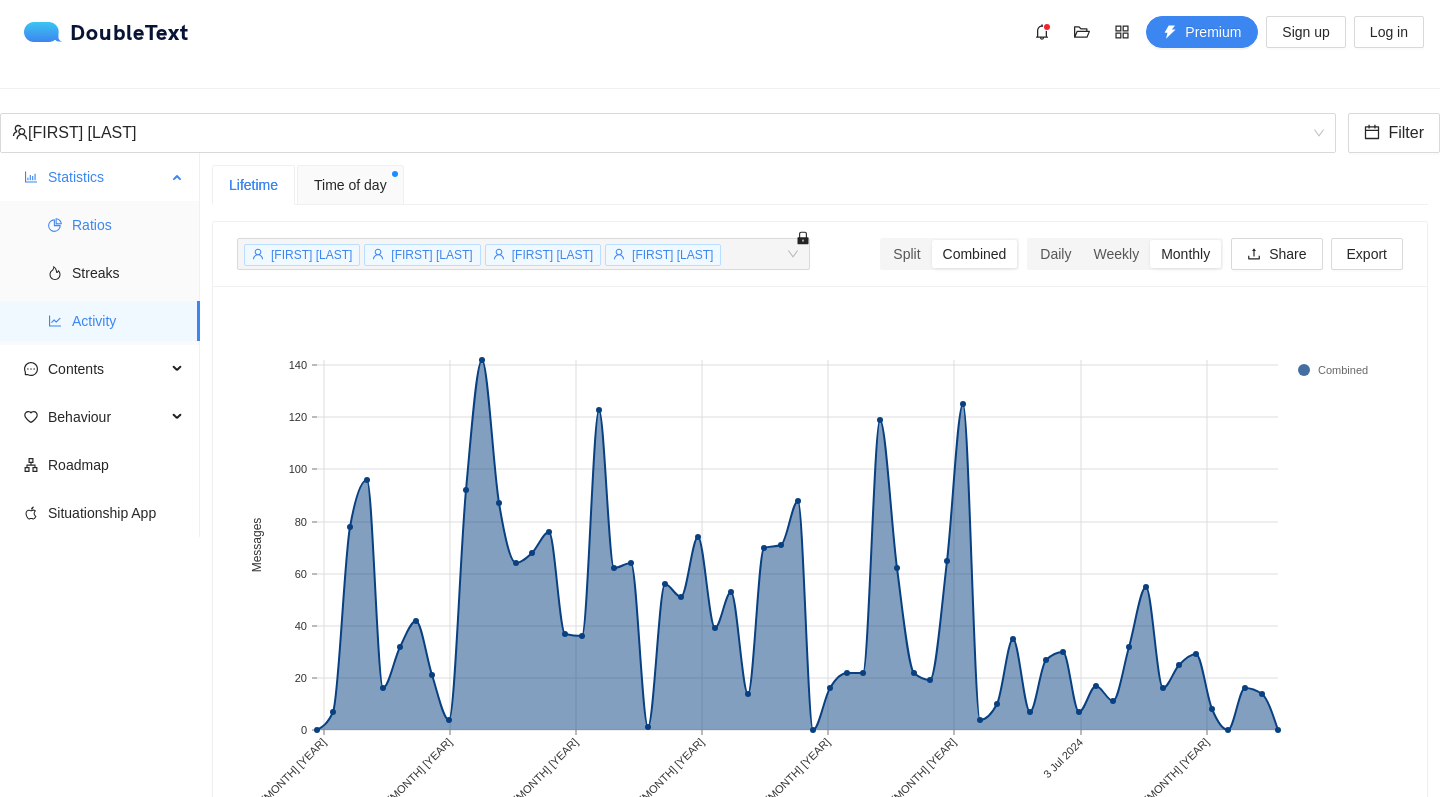 click on "Ratios" at bounding box center (128, 225) 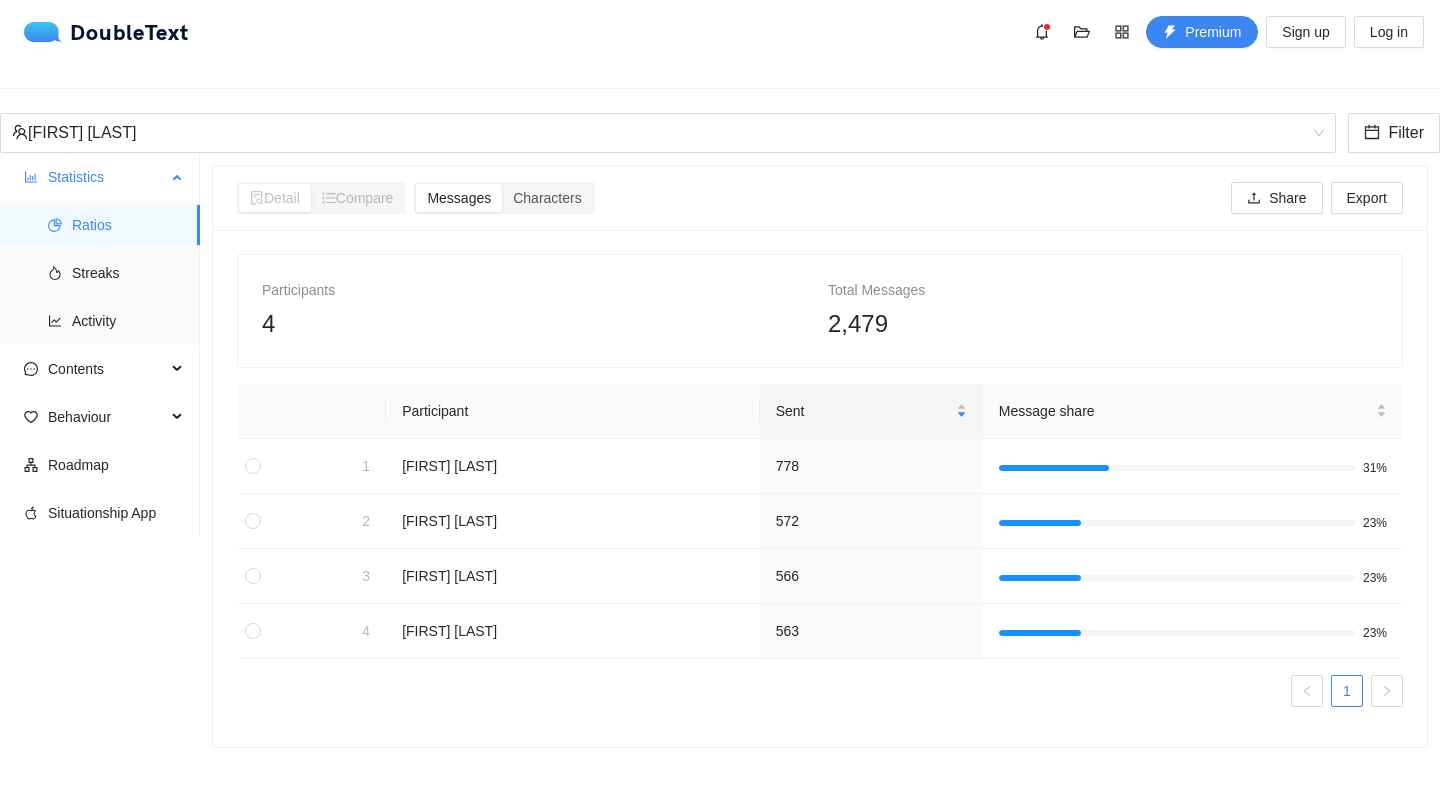 click on "Statistics" at bounding box center [107, 177] 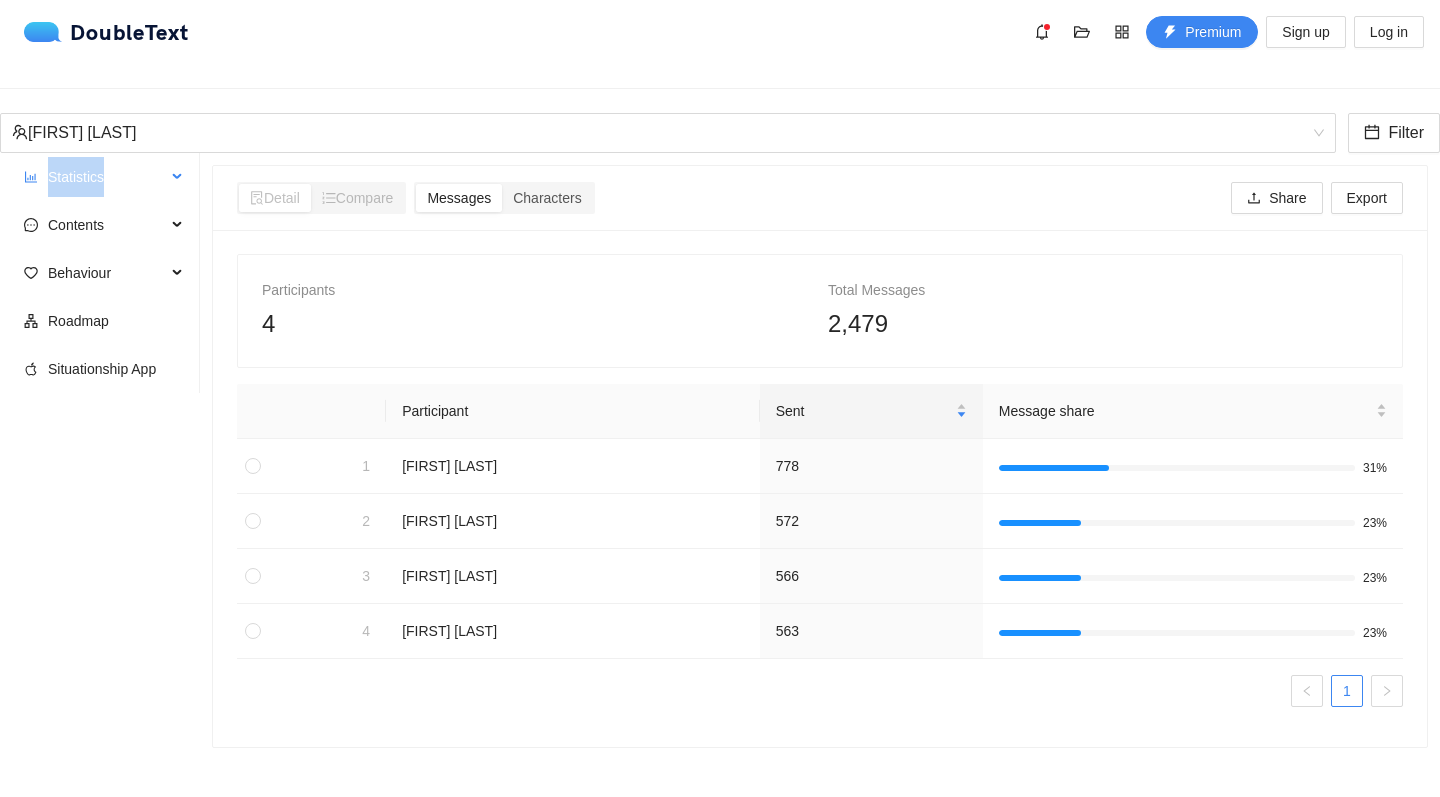 click on "Statistics" at bounding box center (107, 177) 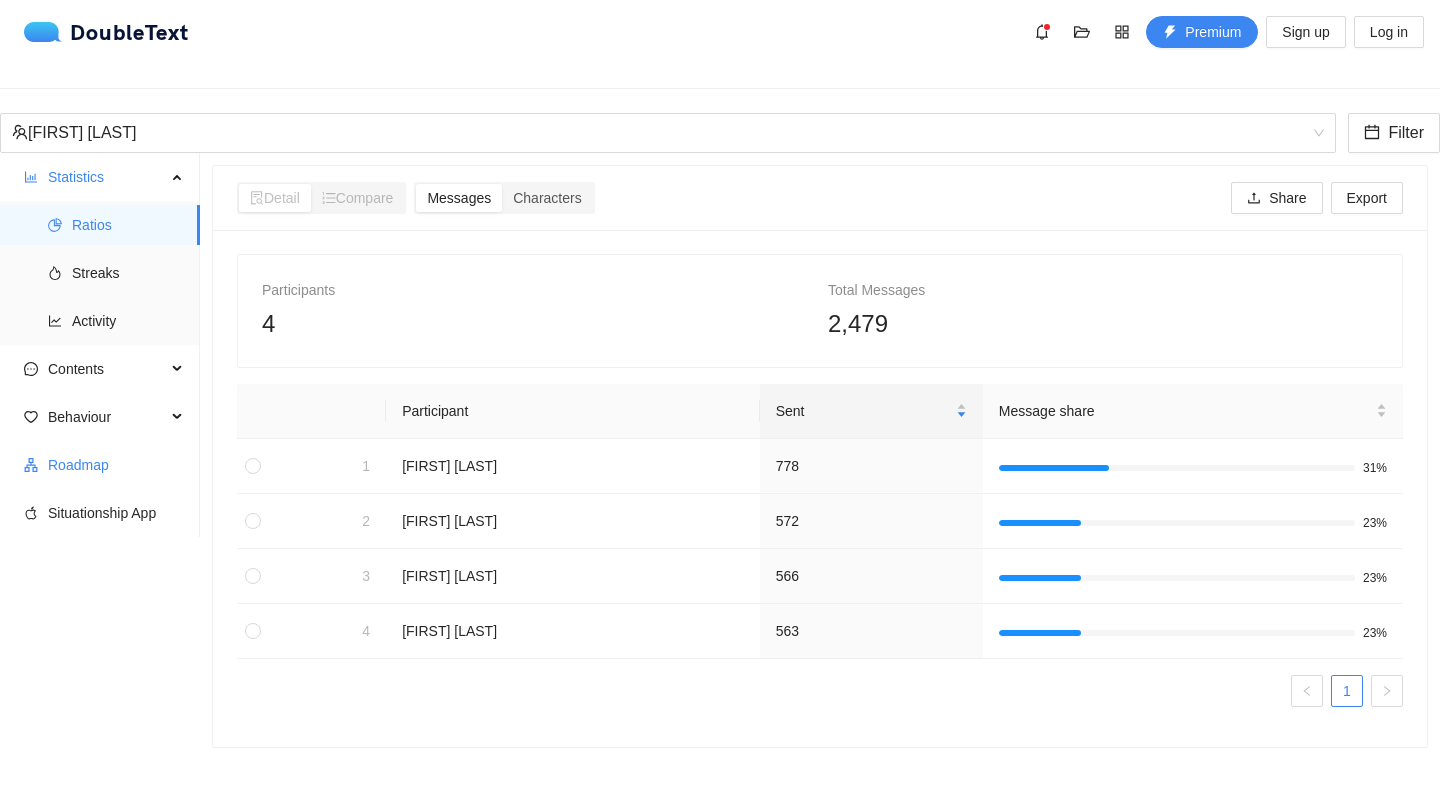 click on "Roadmap" at bounding box center [116, 465] 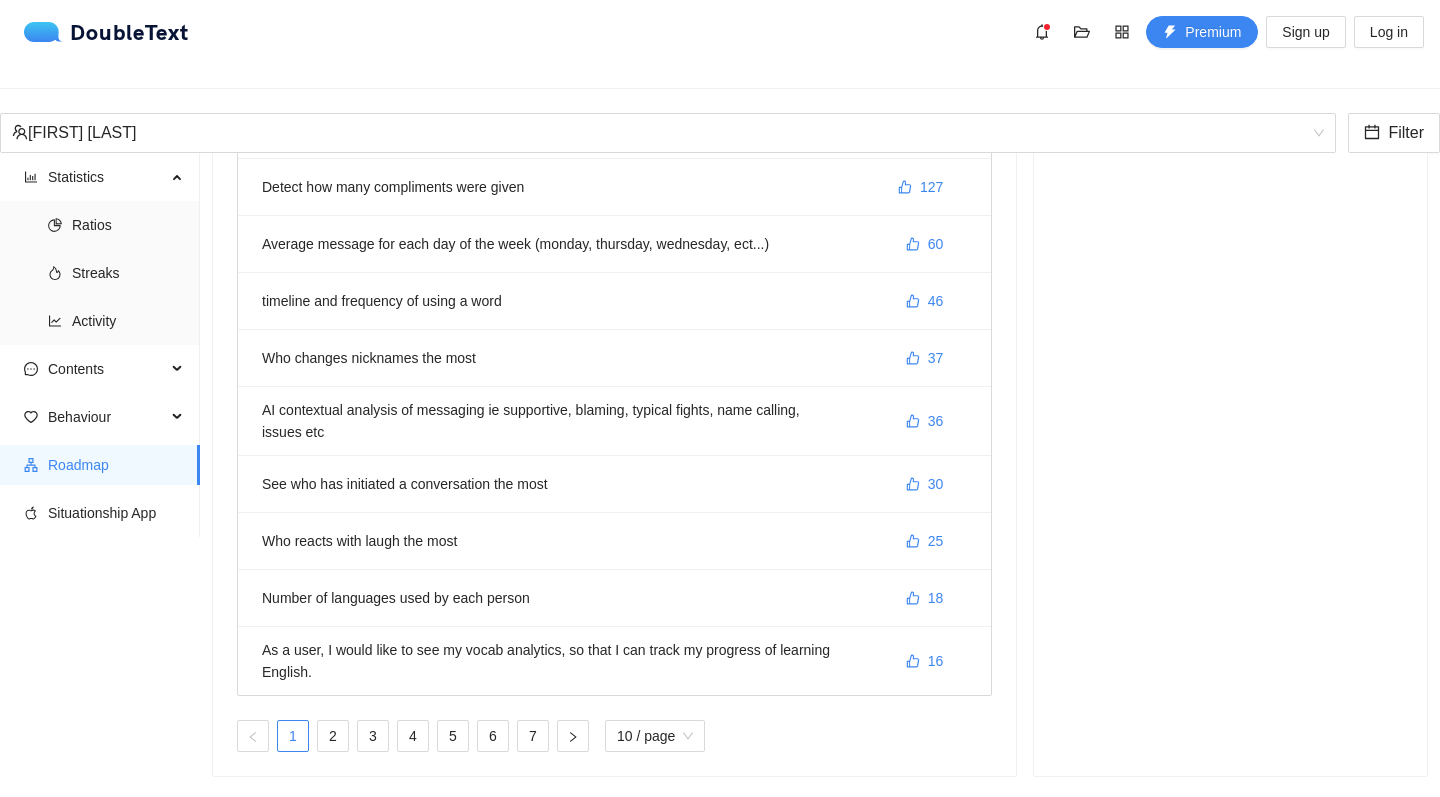 scroll, scrollTop: 0, scrollLeft: 0, axis: both 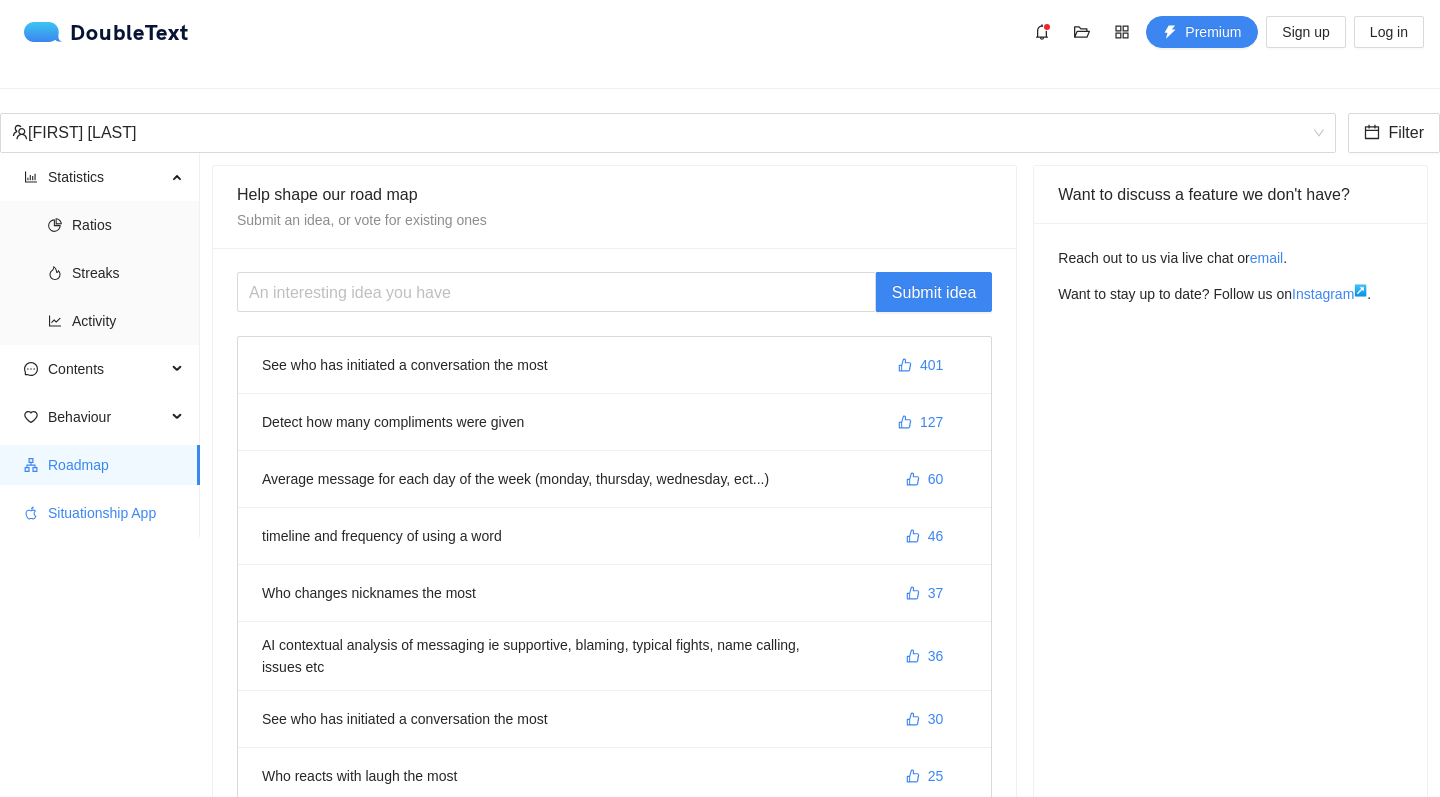 click on "Situationship App" at bounding box center [116, 513] 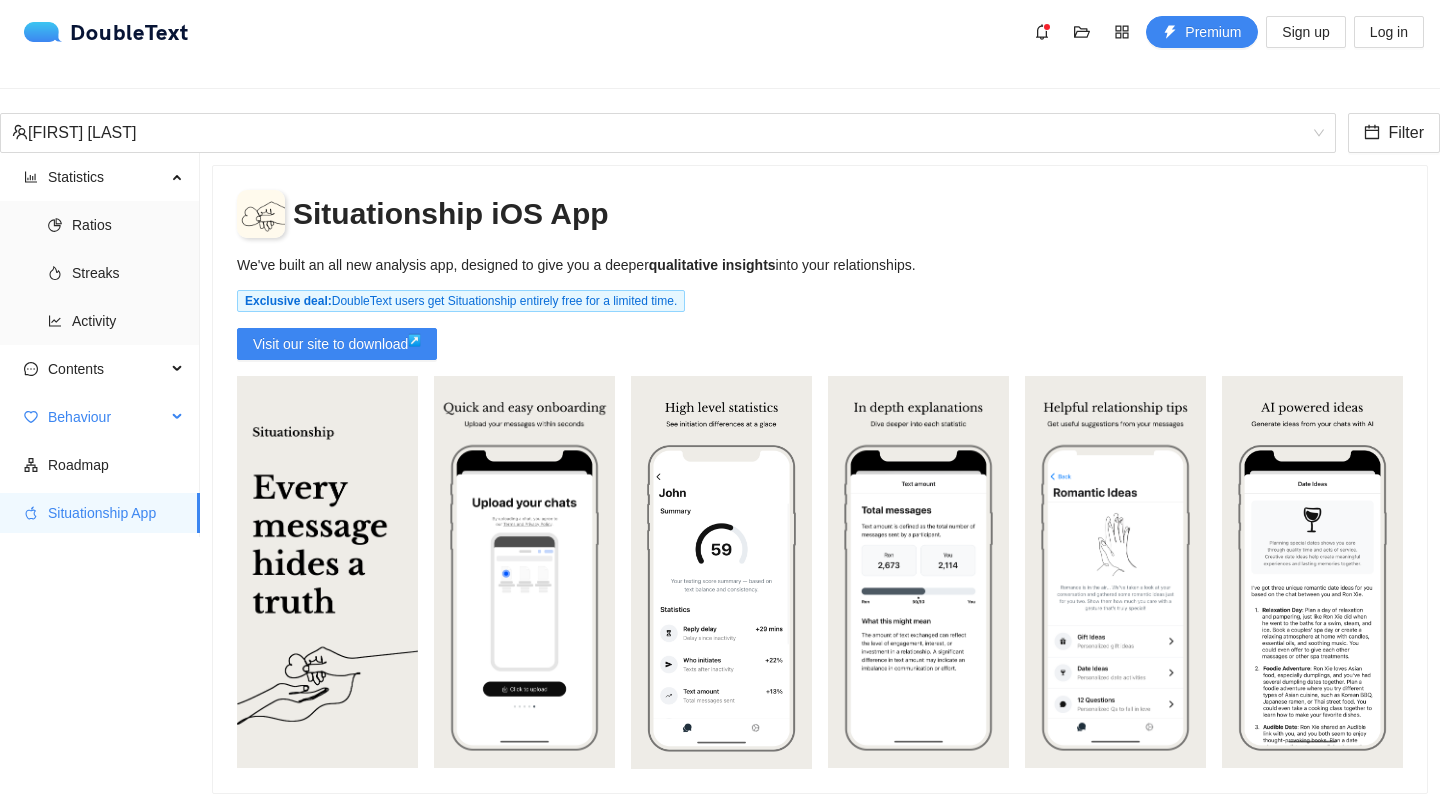 click on "Behaviour" at bounding box center [107, 417] 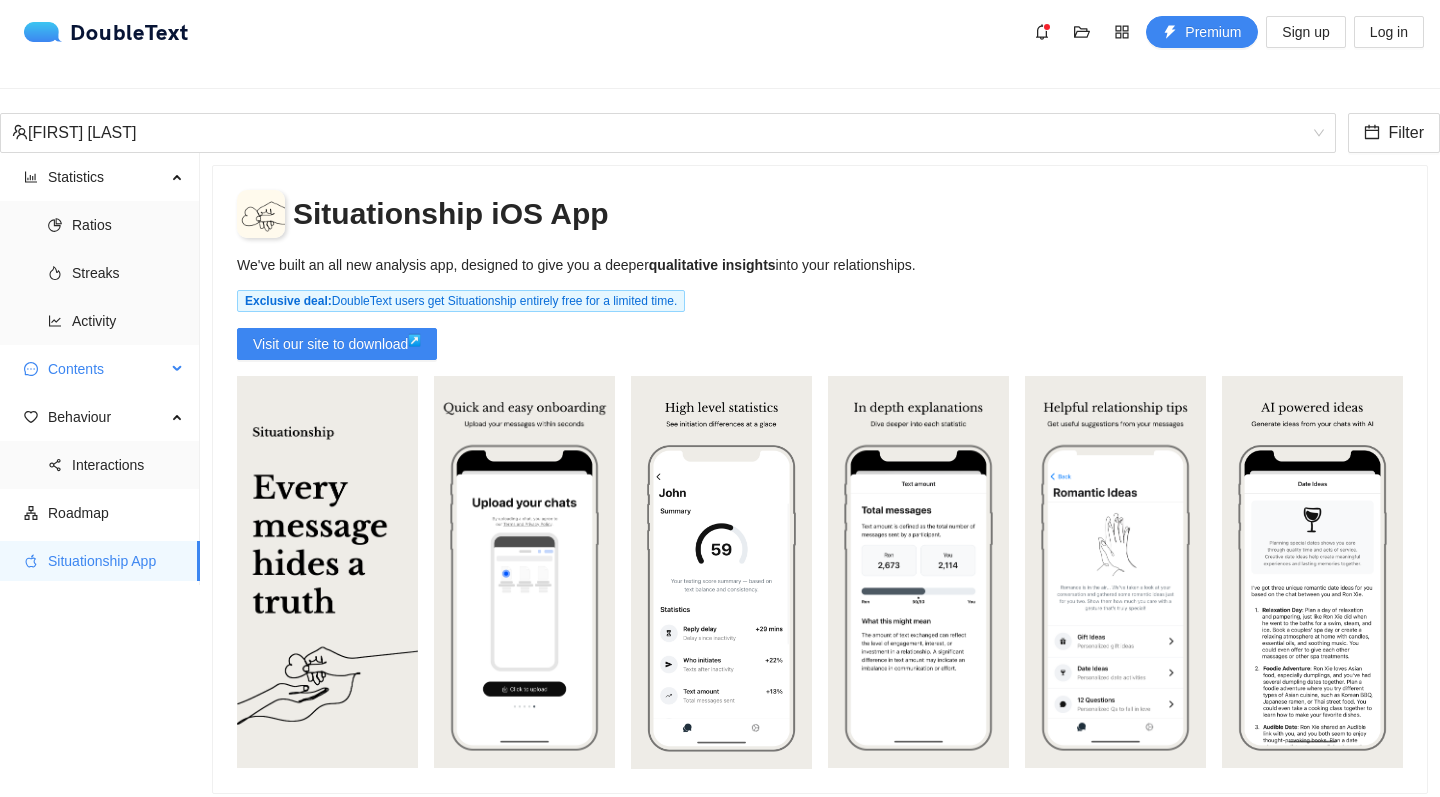 click on "Contents" at bounding box center (107, 369) 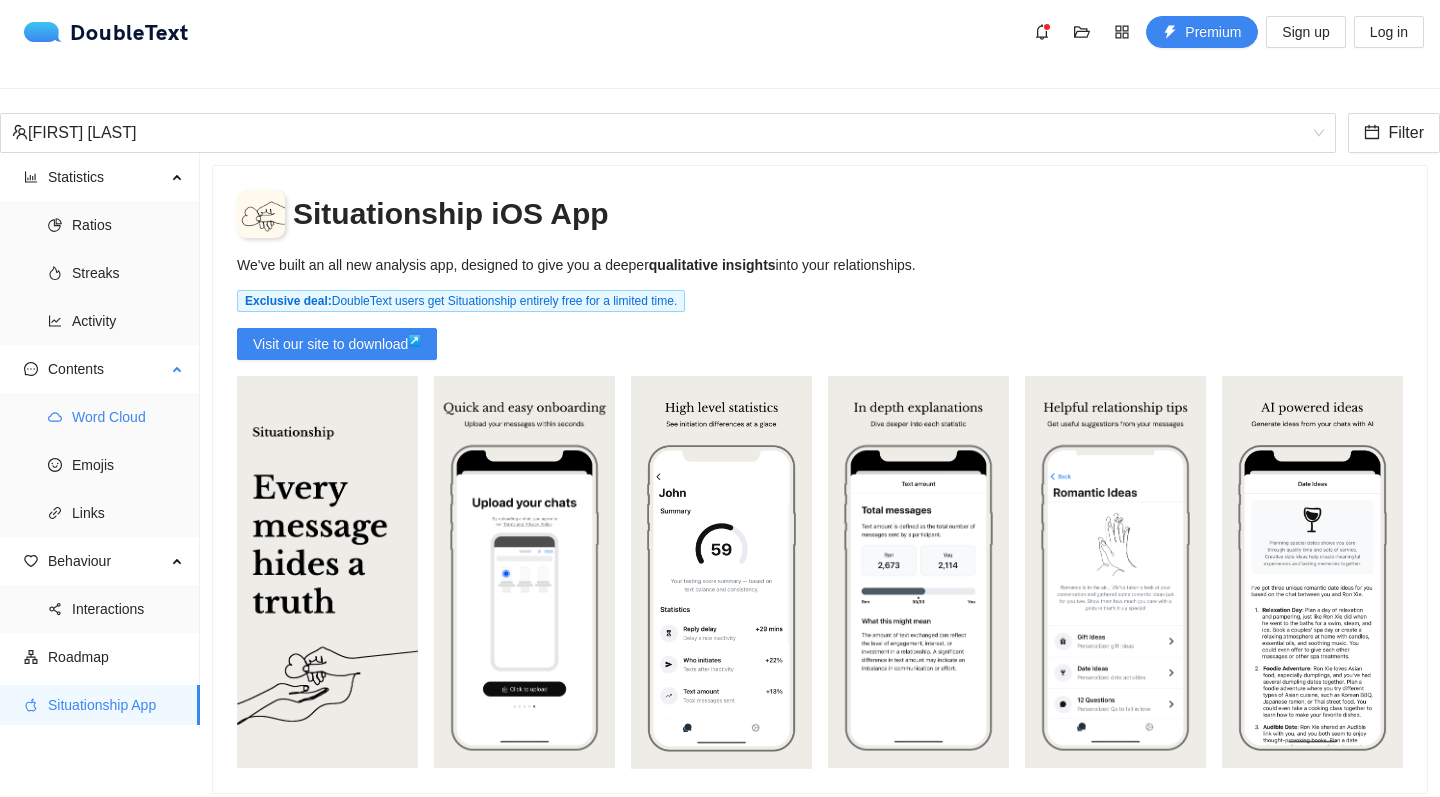 click on "Word Cloud" at bounding box center (128, 417) 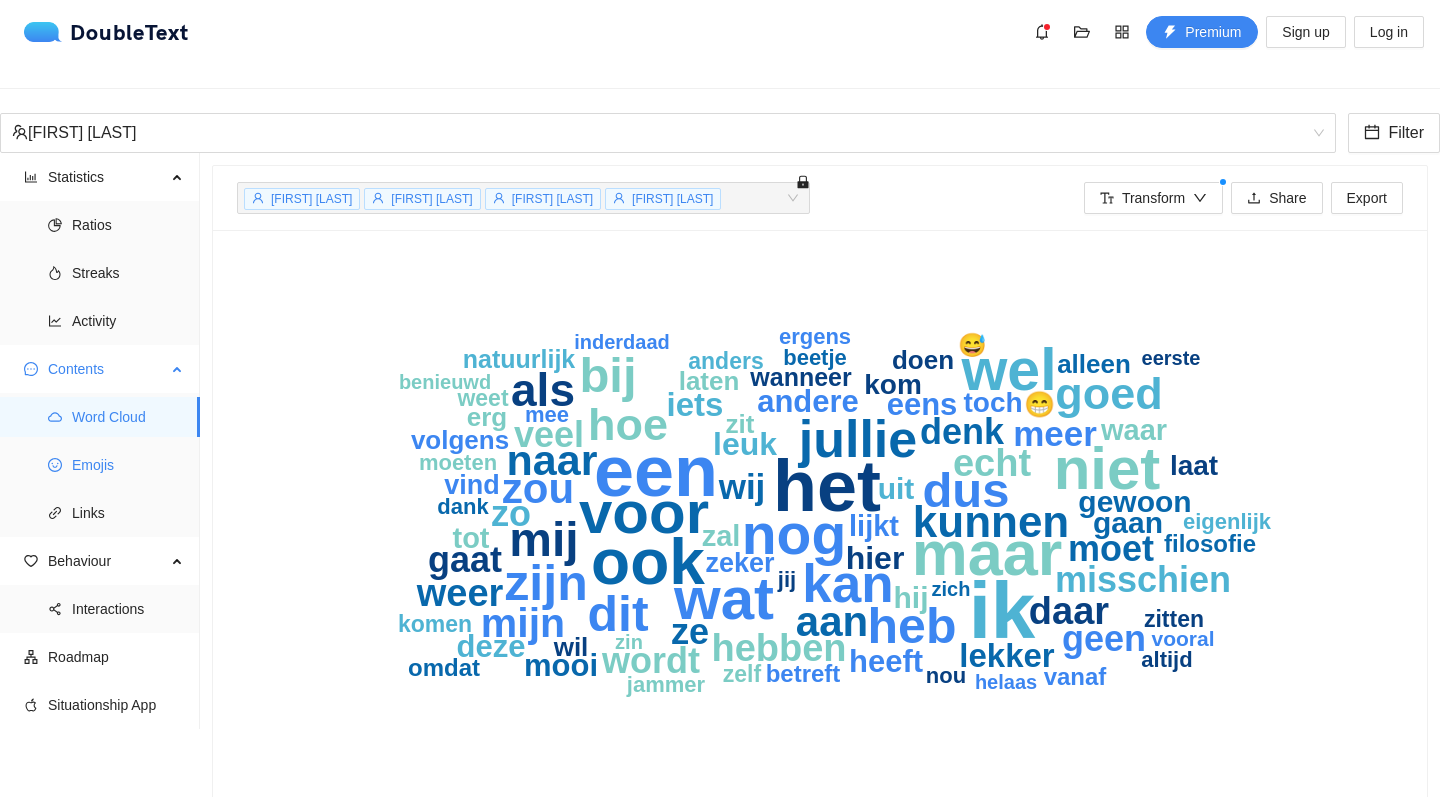 click on "Emojis" at bounding box center [128, 465] 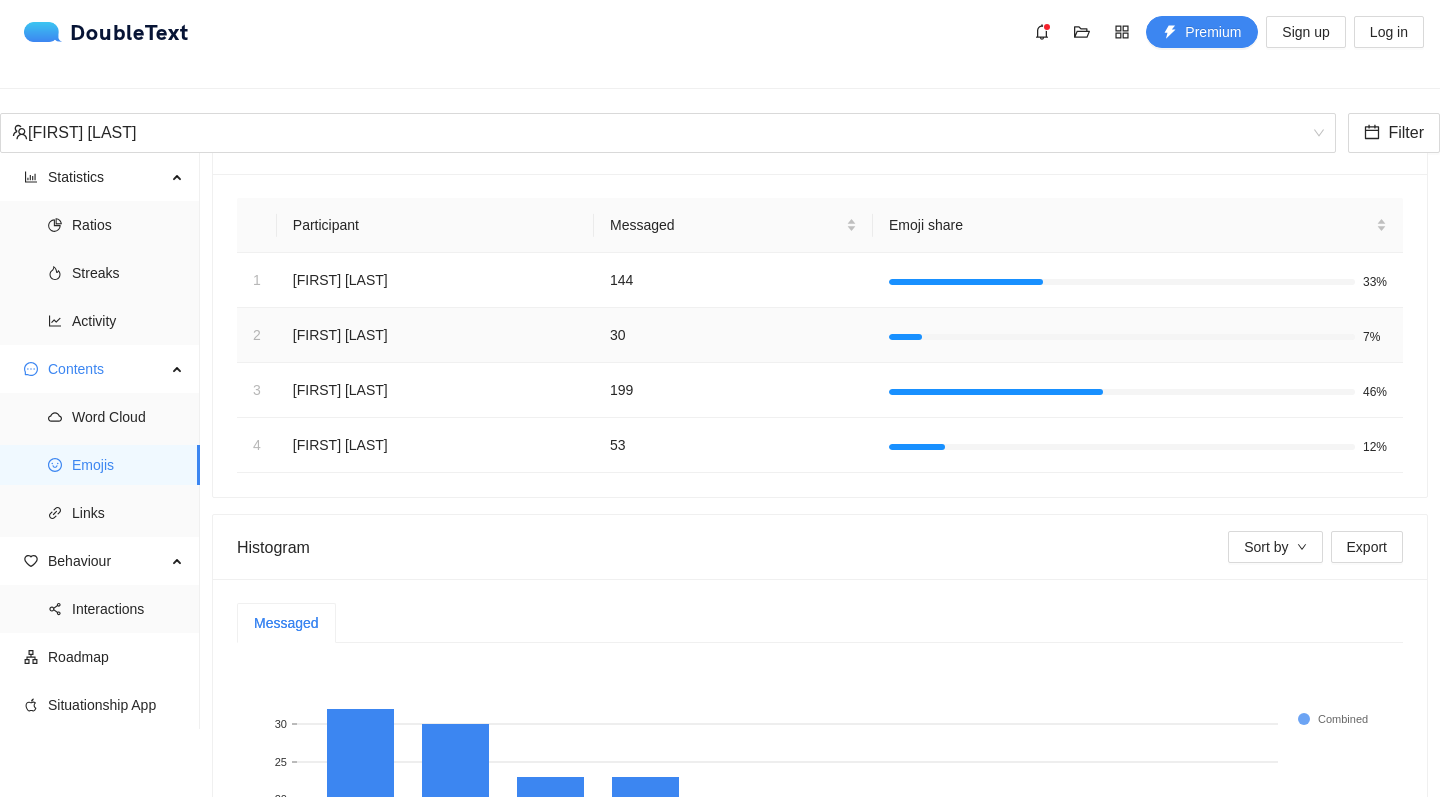 scroll, scrollTop: 57, scrollLeft: 0, axis: vertical 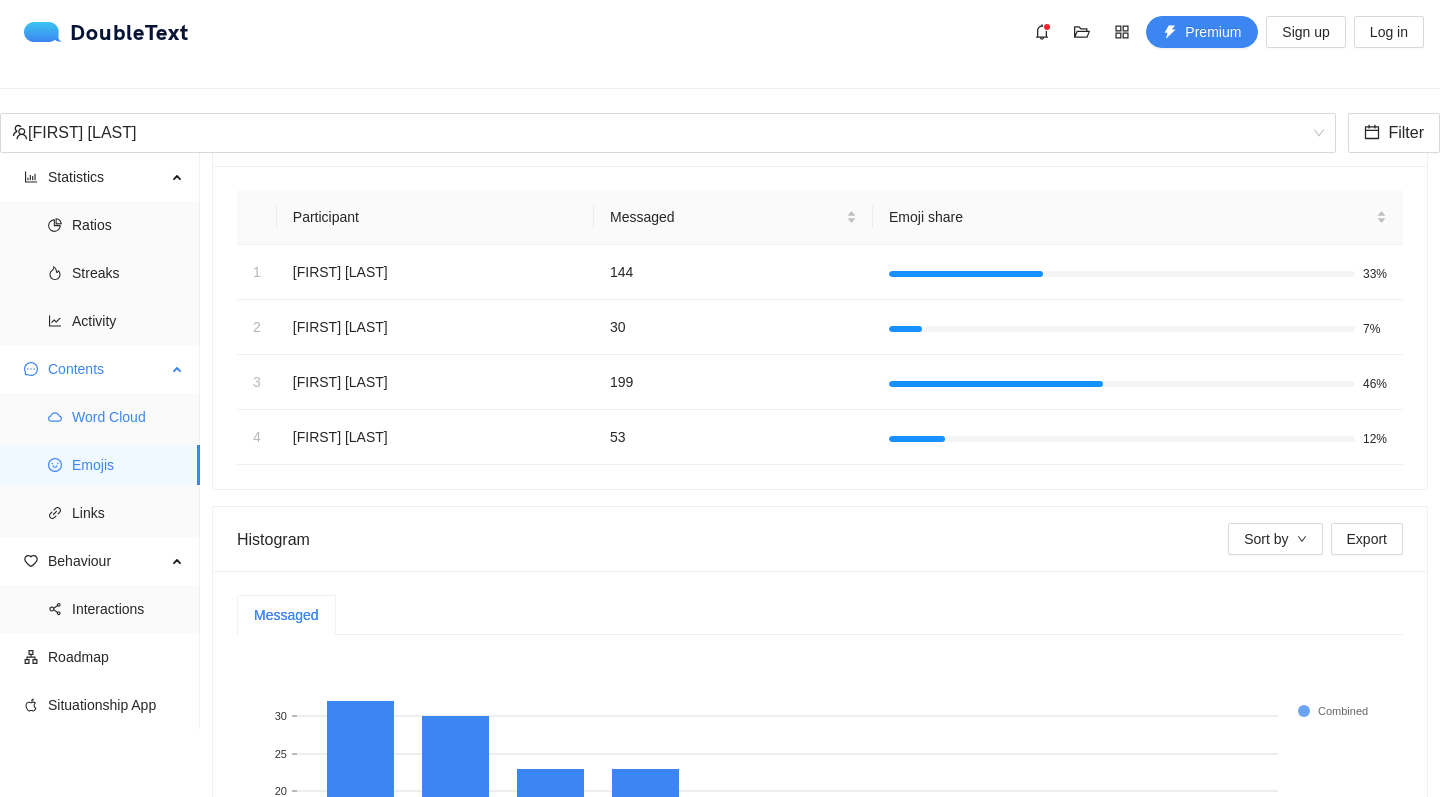 click on "Word Cloud" at bounding box center [128, 417] 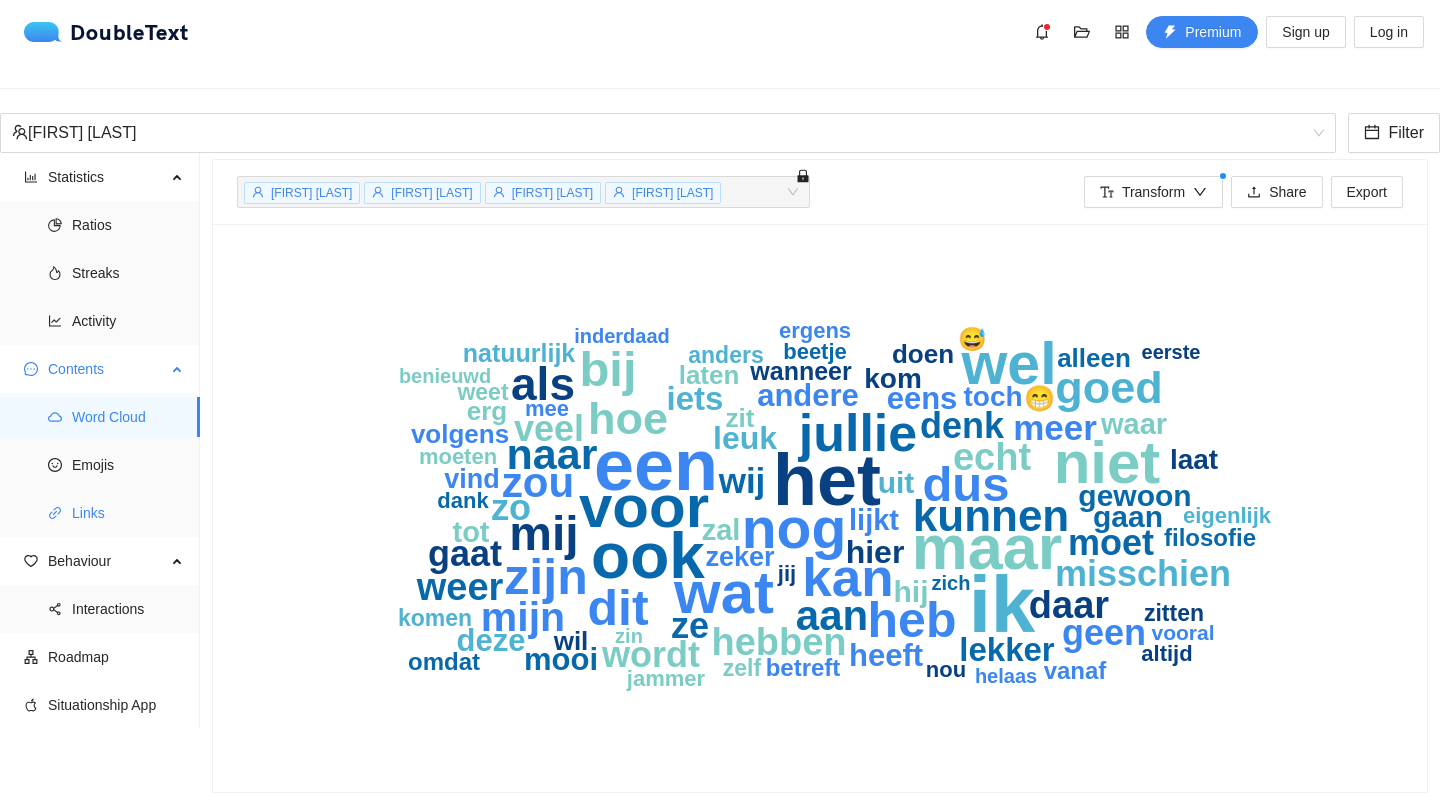 click on "Links" at bounding box center (128, 513) 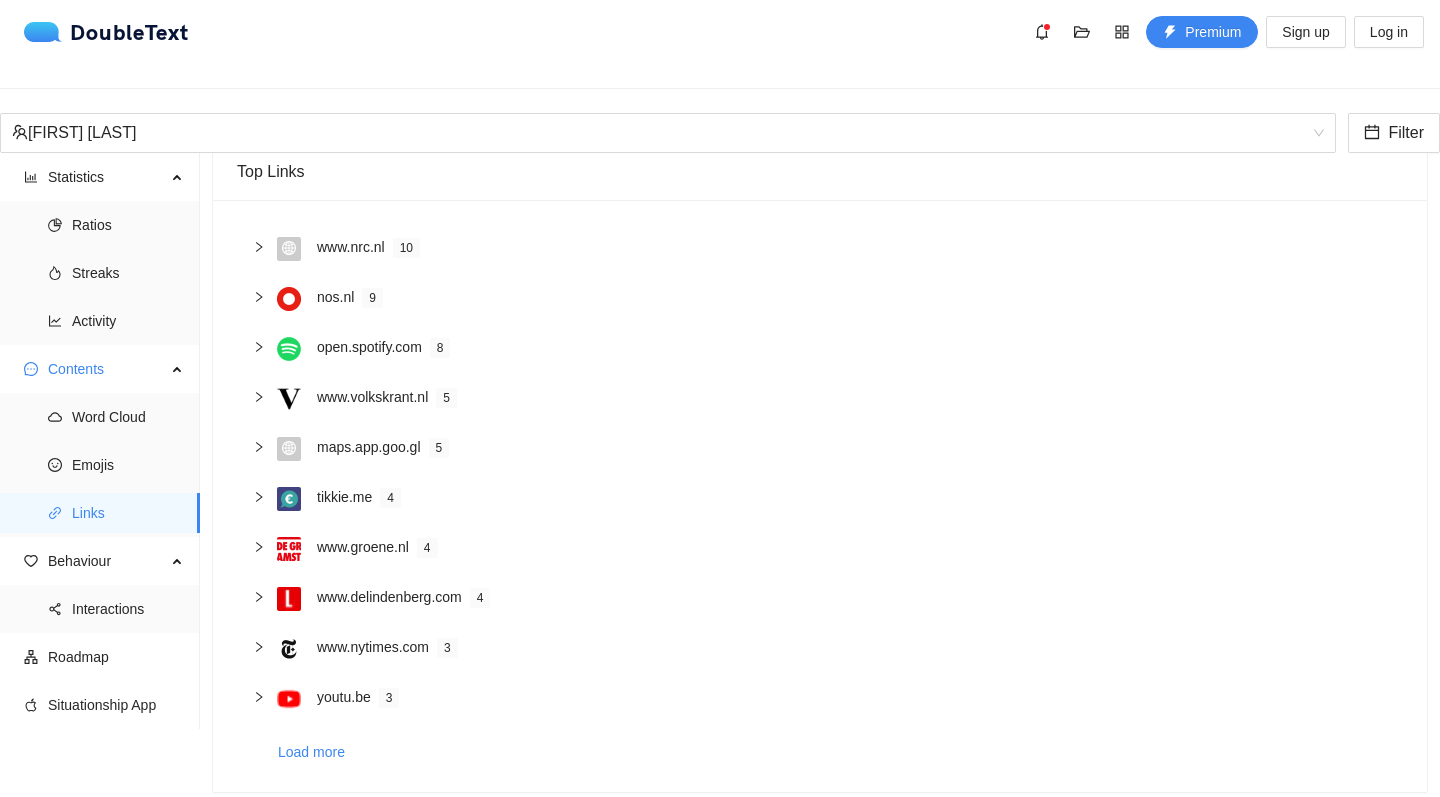 scroll, scrollTop: 98, scrollLeft: 0, axis: vertical 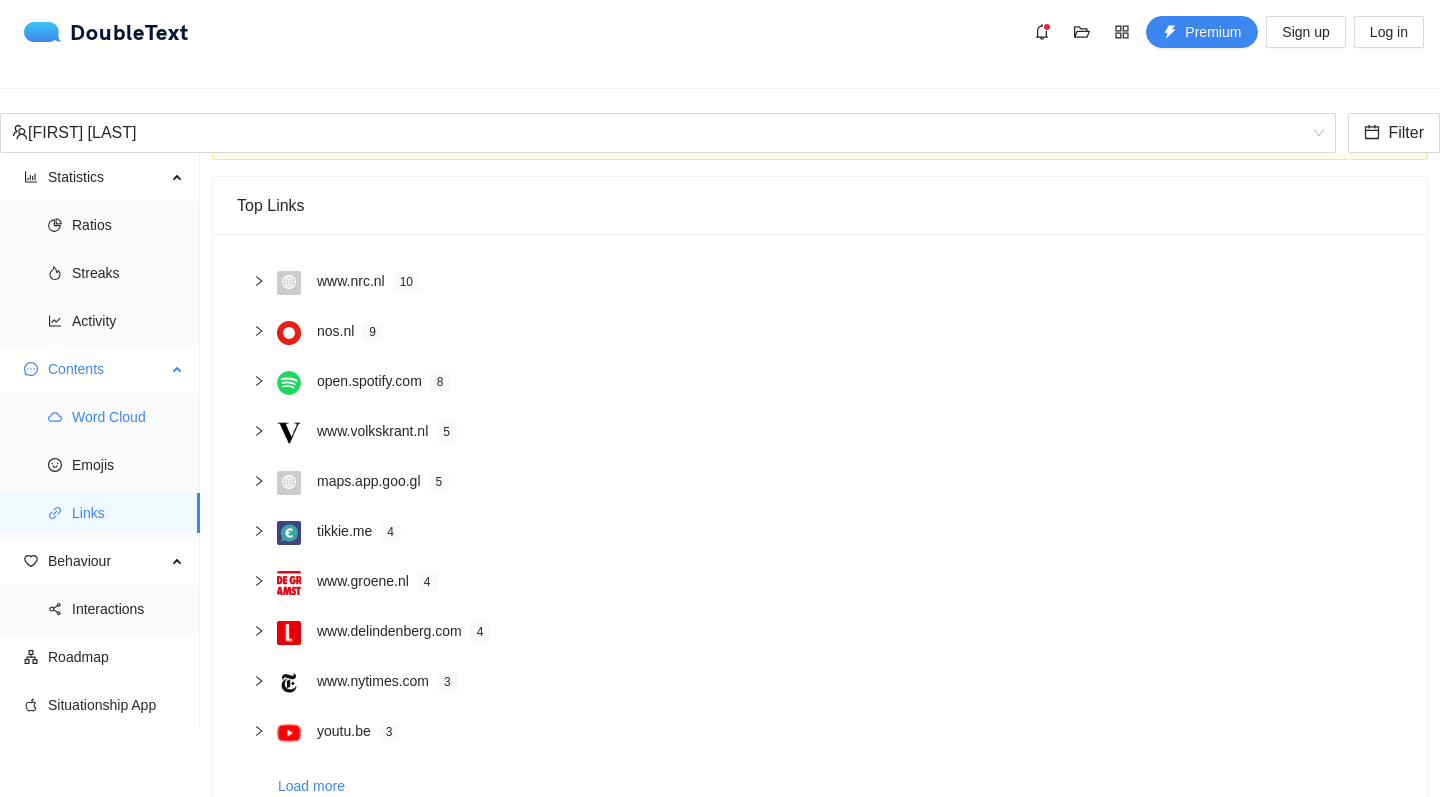 click on "Word Cloud" at bounding box center (128, 417) 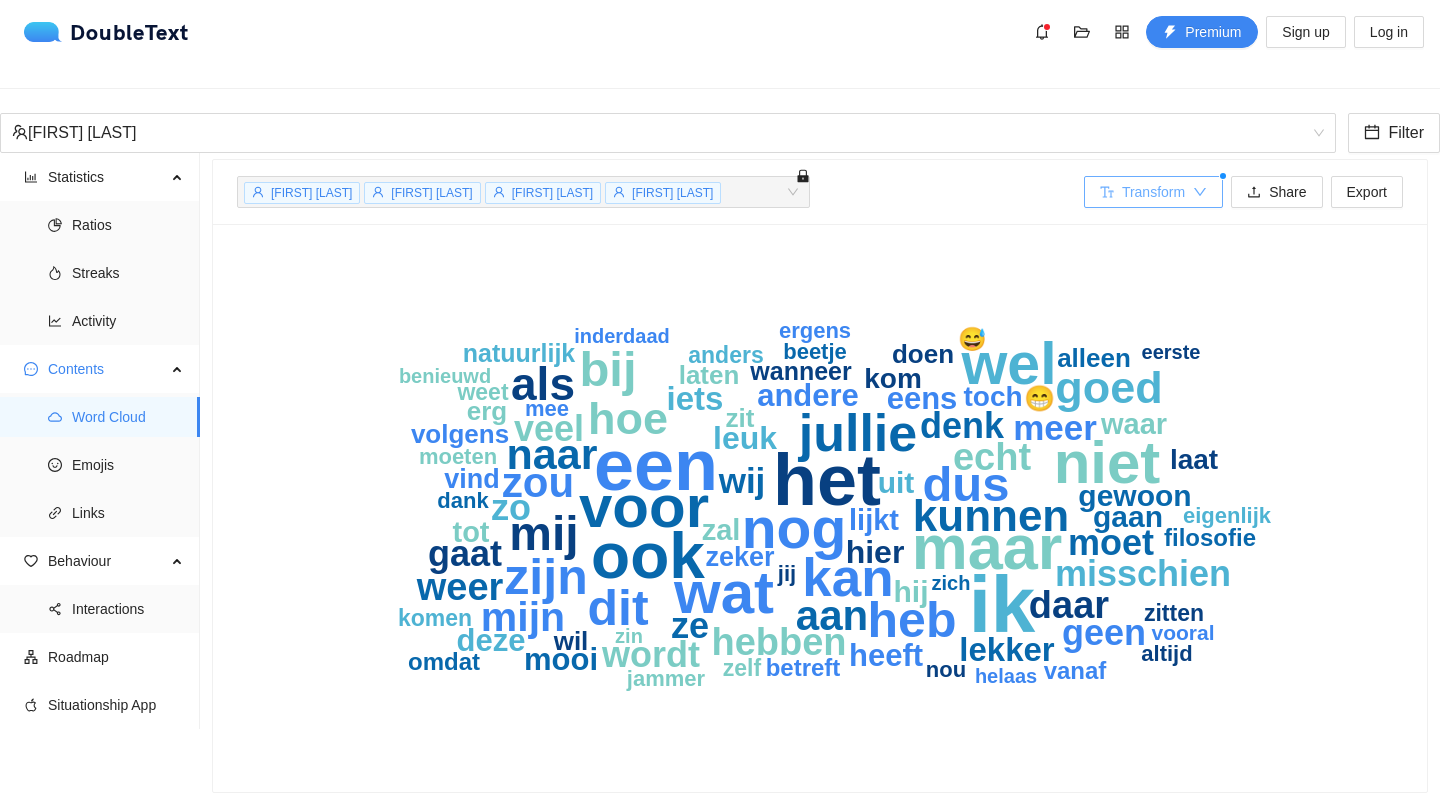 click 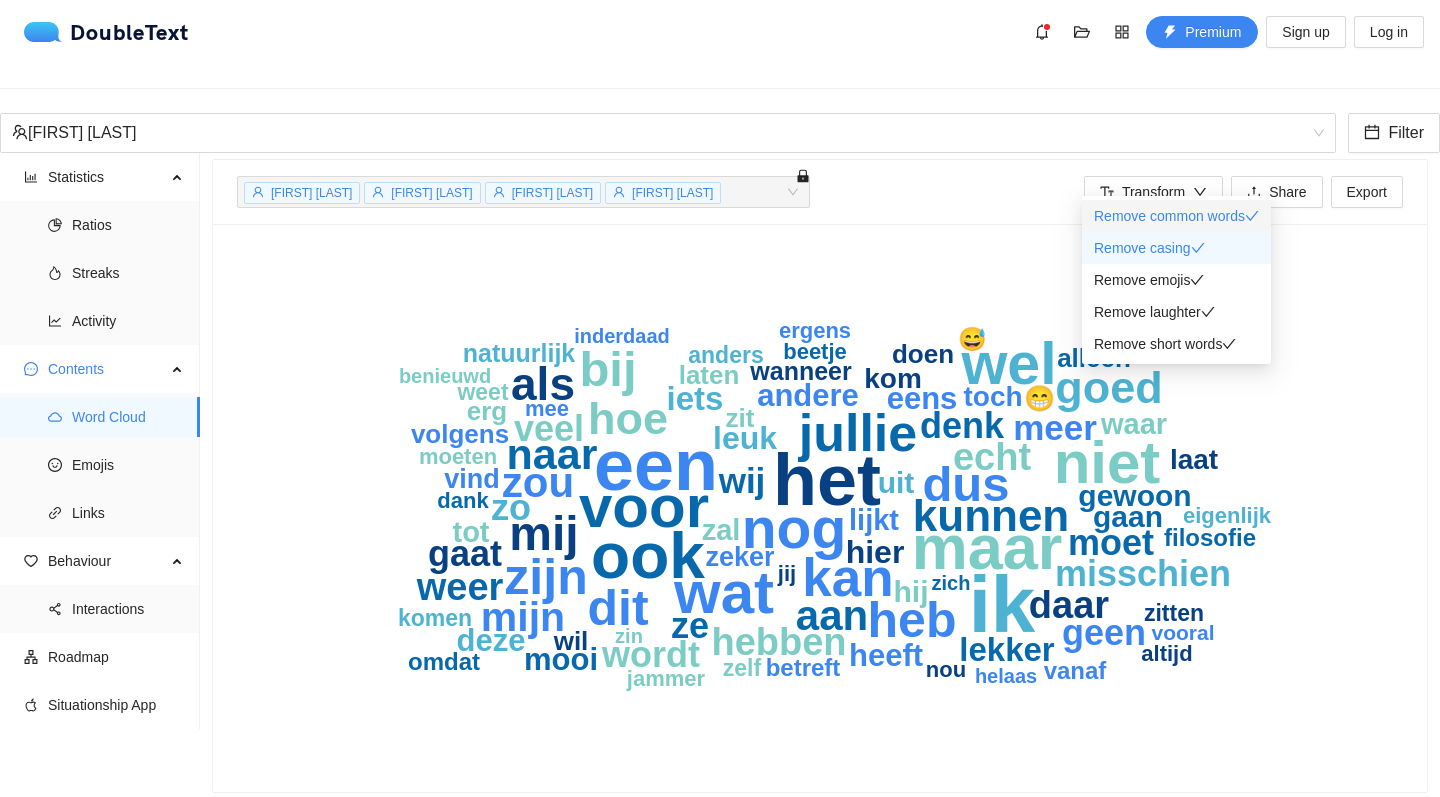 click on "Remove common words" at bounding box center [1169, 216] 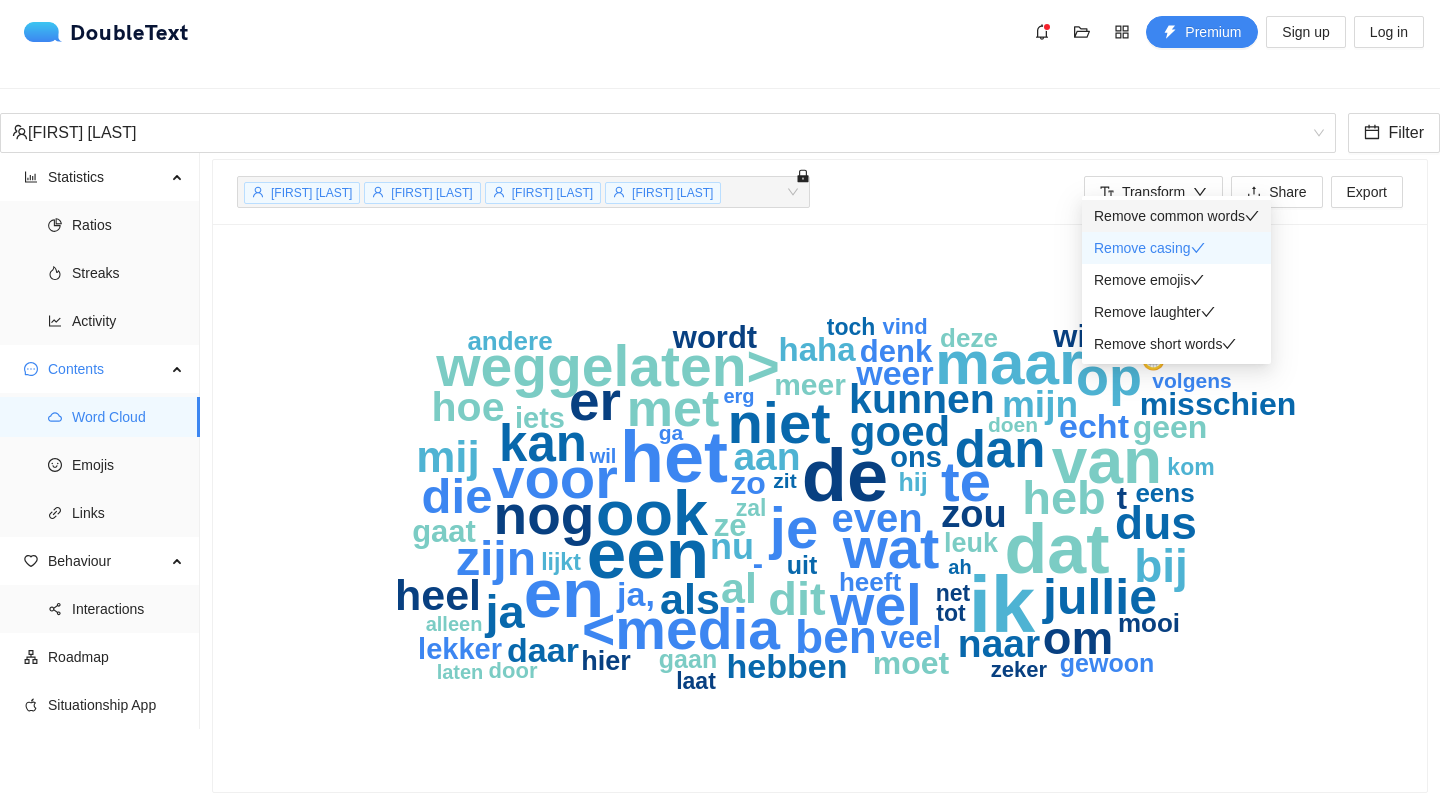 click on "Remove common words" at bounding box center [1169, 216] 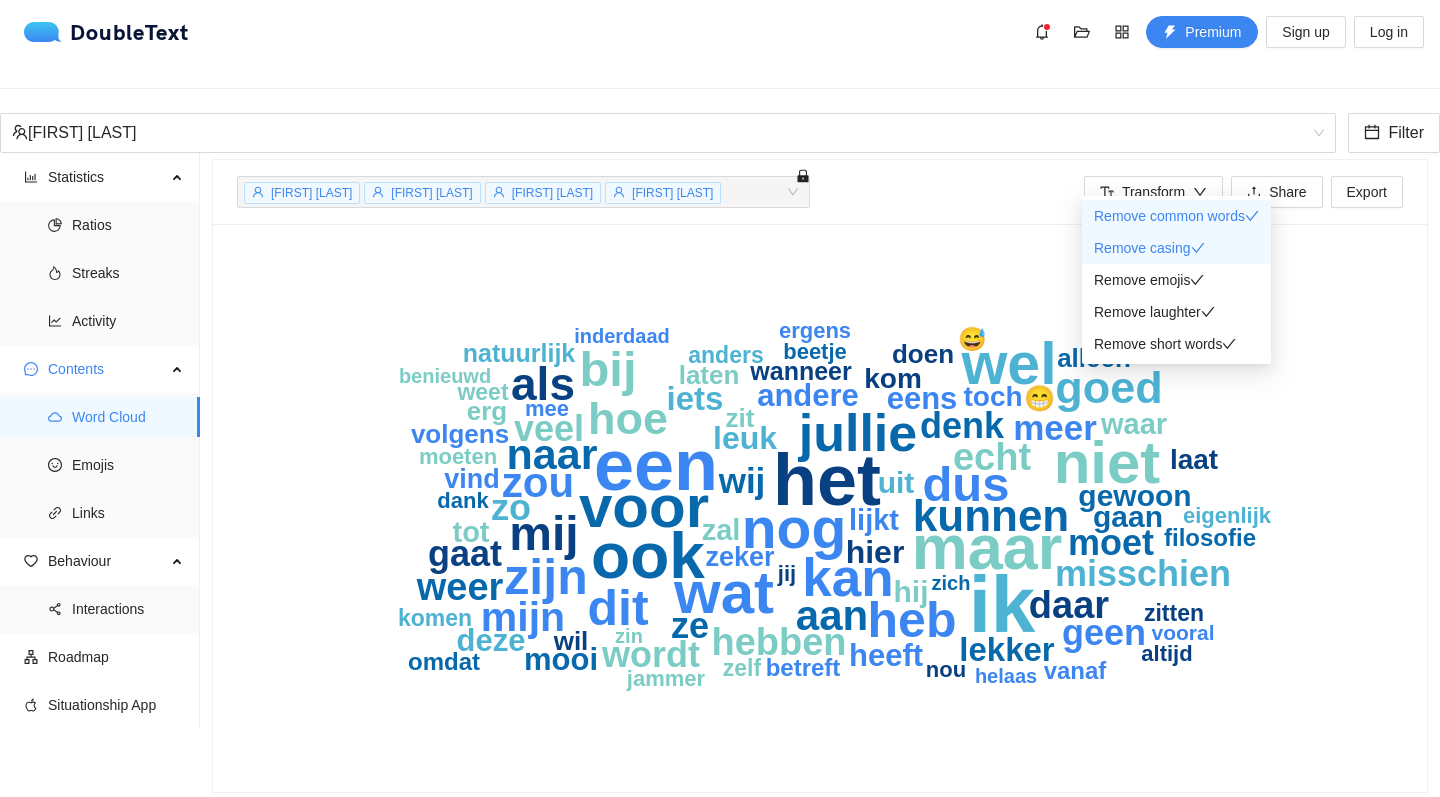 click on "[FIRST] [LAST] Filter" at bounding box center [720, 133] 